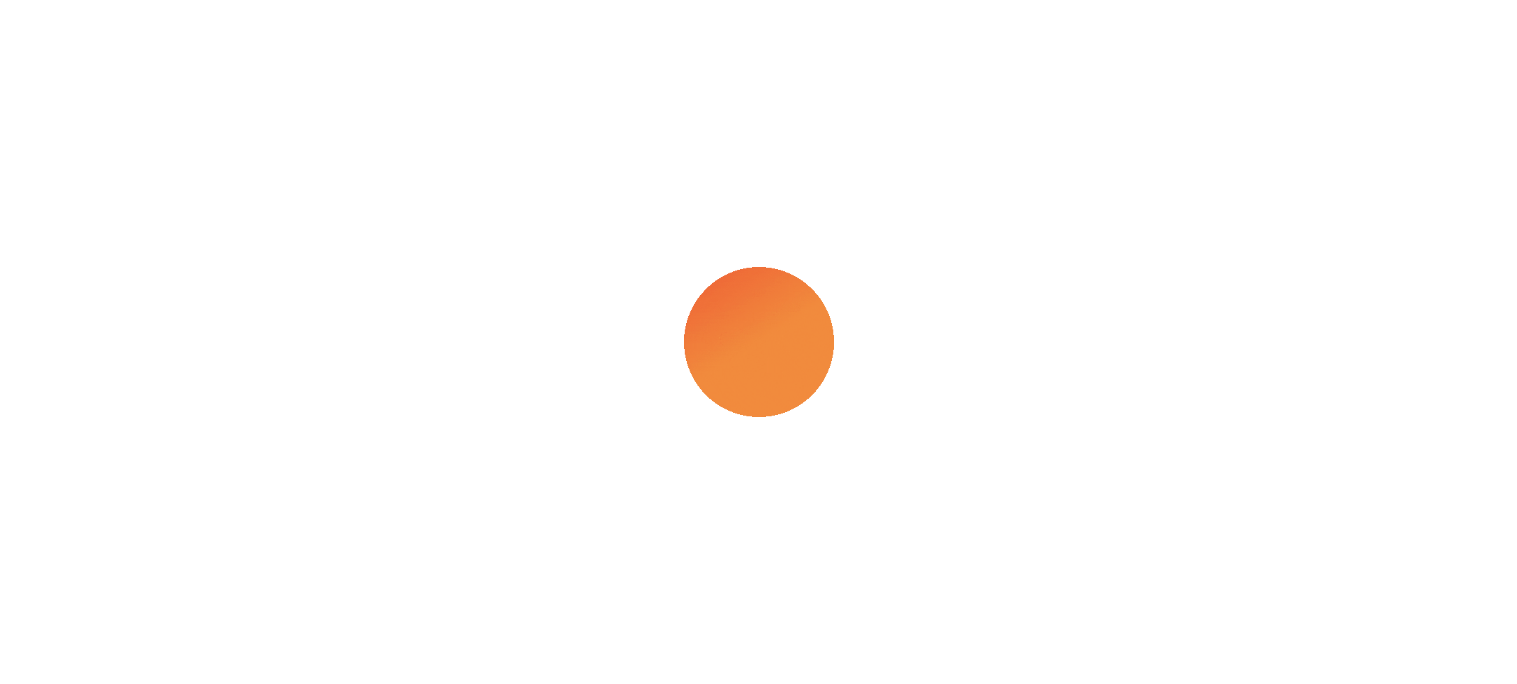 scroll, scrollTop: 0, scrollLeft: 0, axis: both 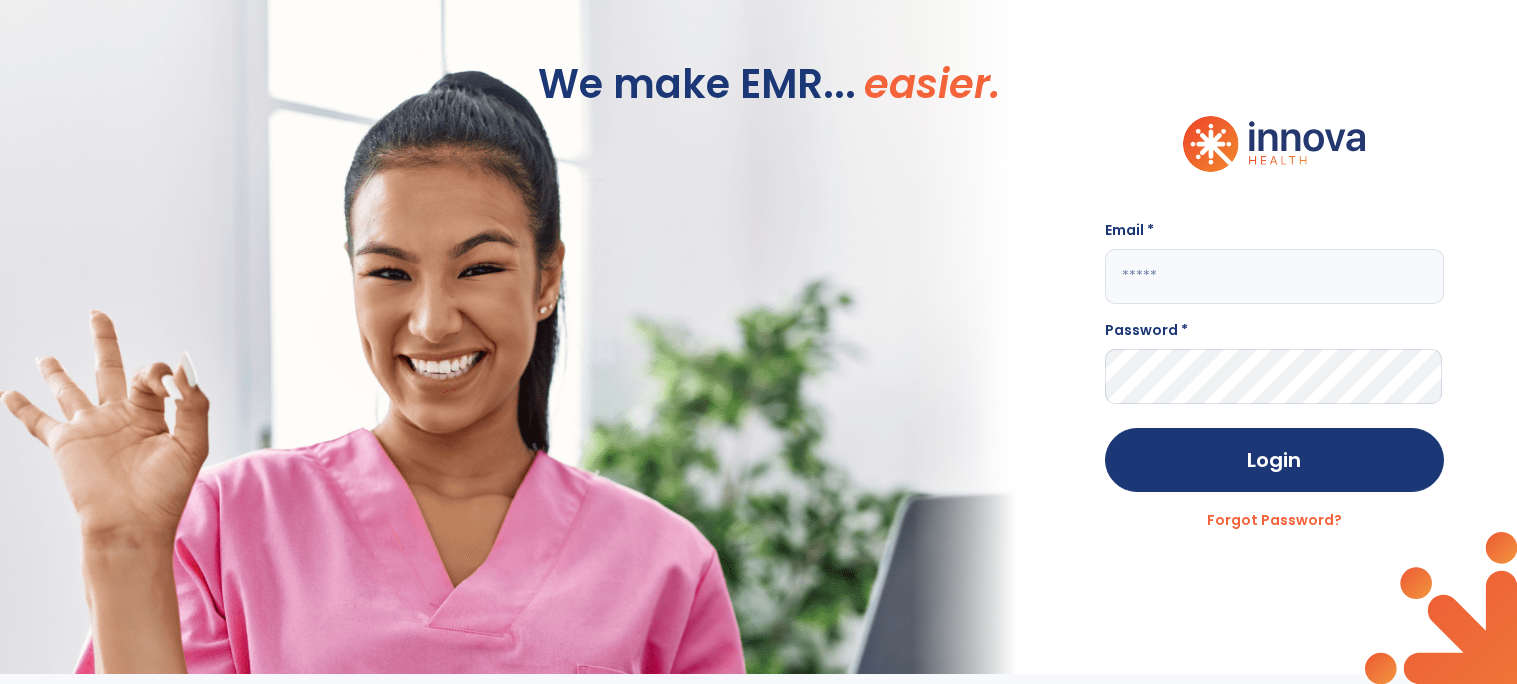 click 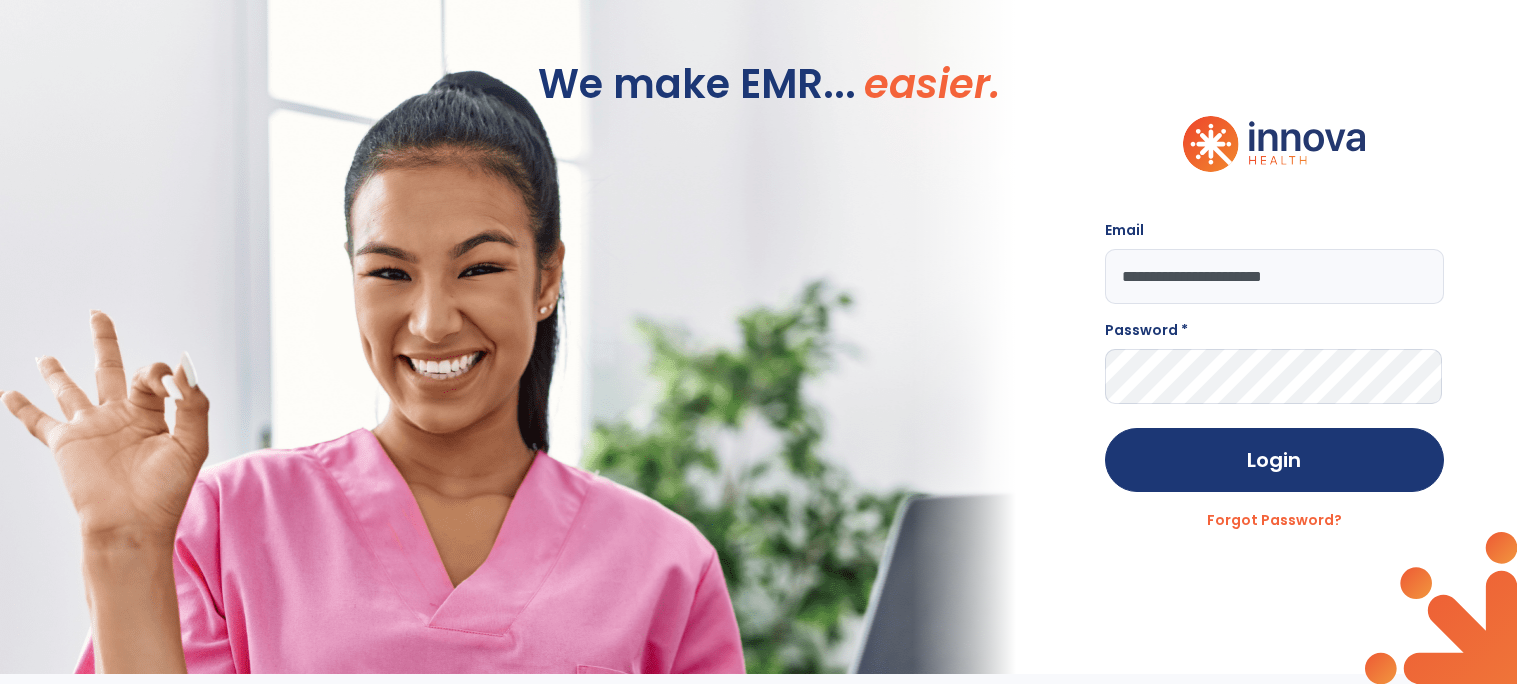 type on "**********" 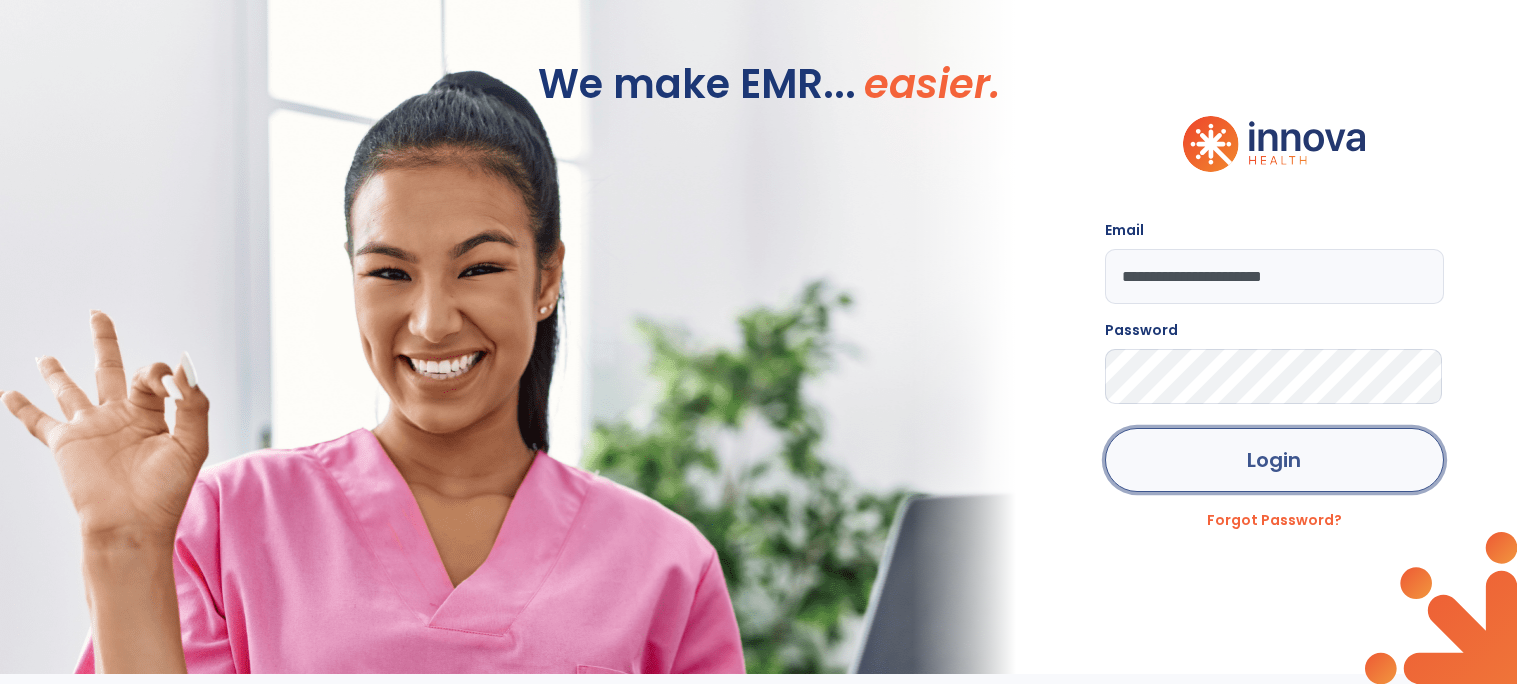 click on "Login" 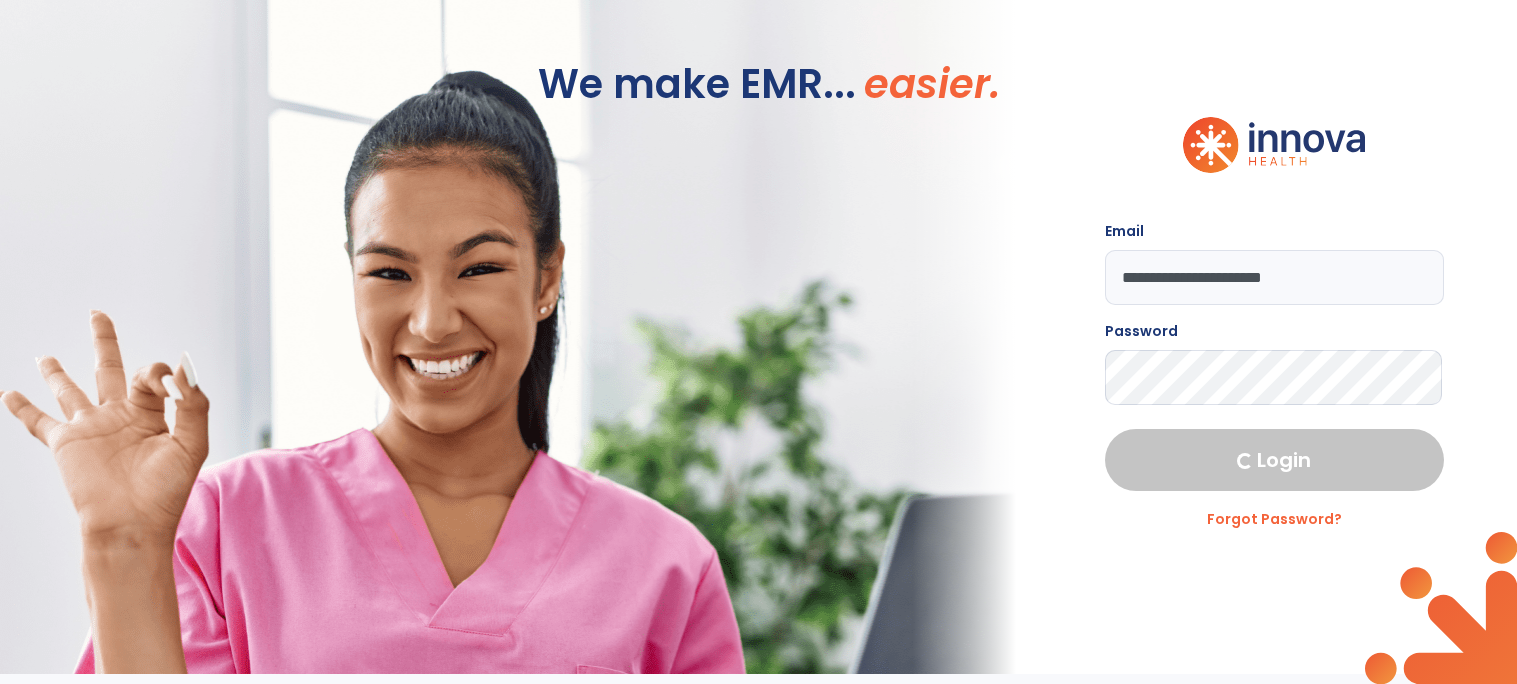 select on "****" 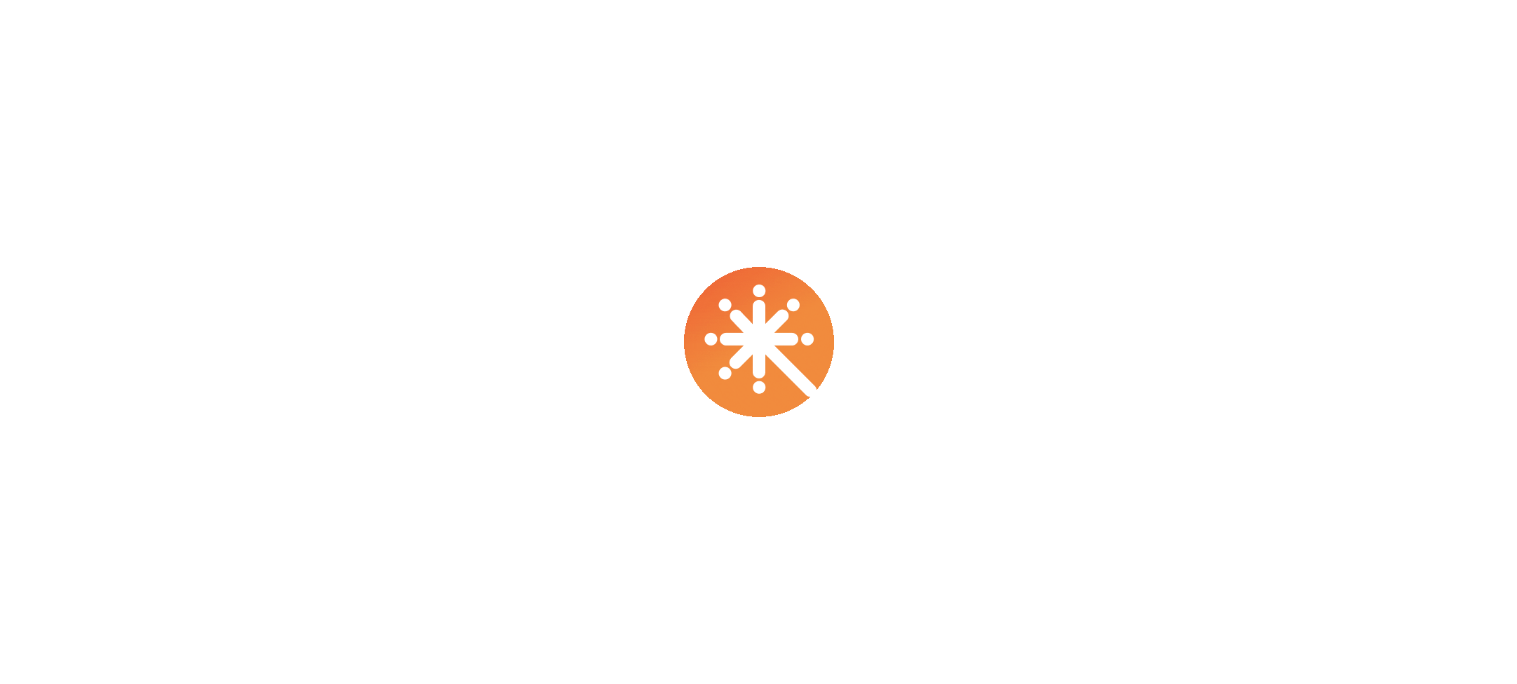 scroll, scrollTop: 0, scrollLeft: 0, axis: both 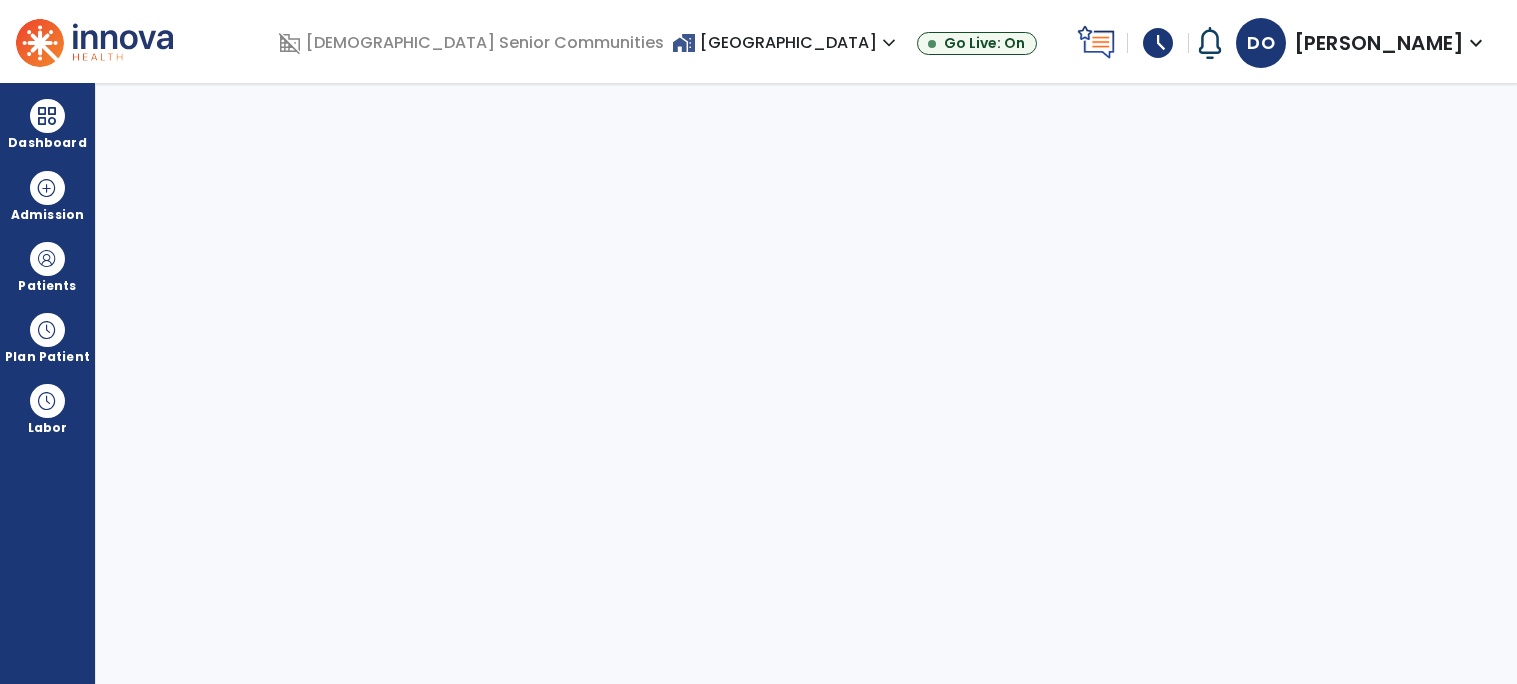 select on "****" 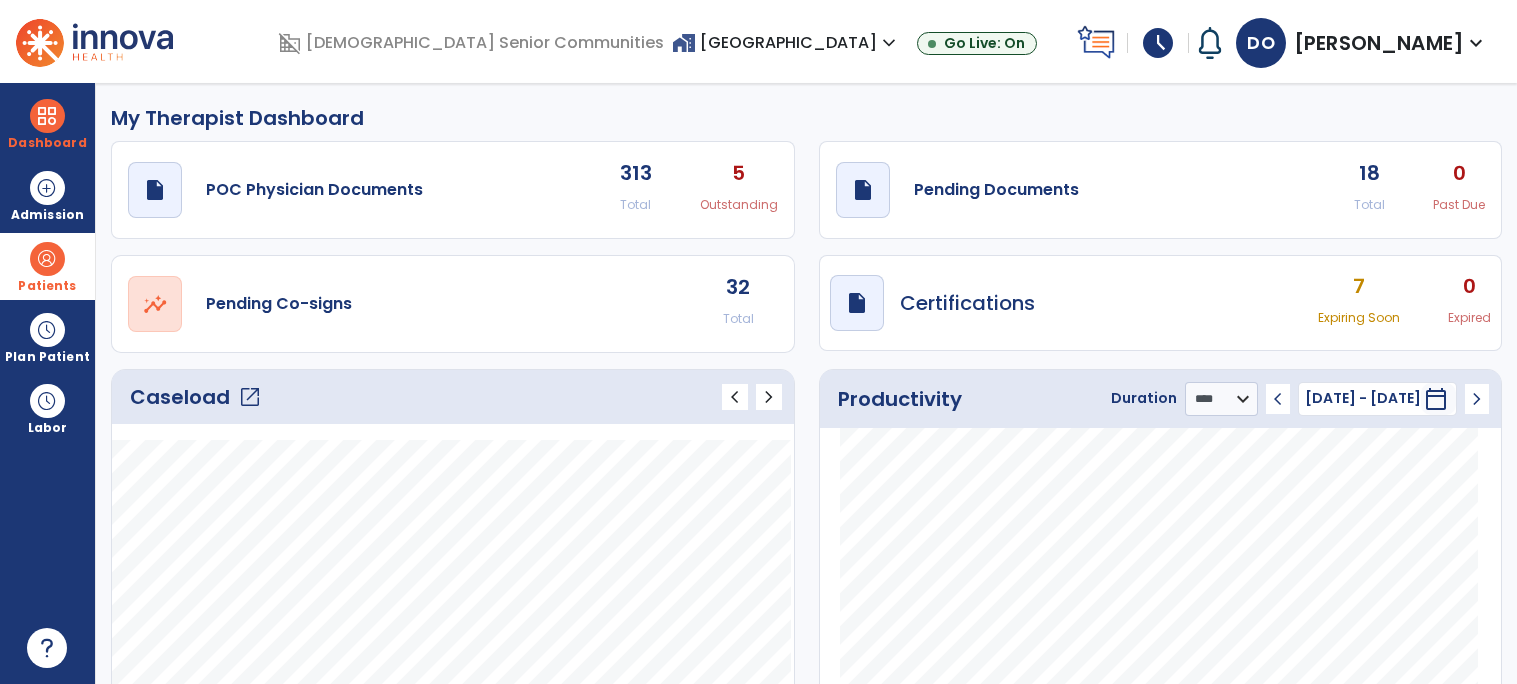 click at bounding box center (47, 259) 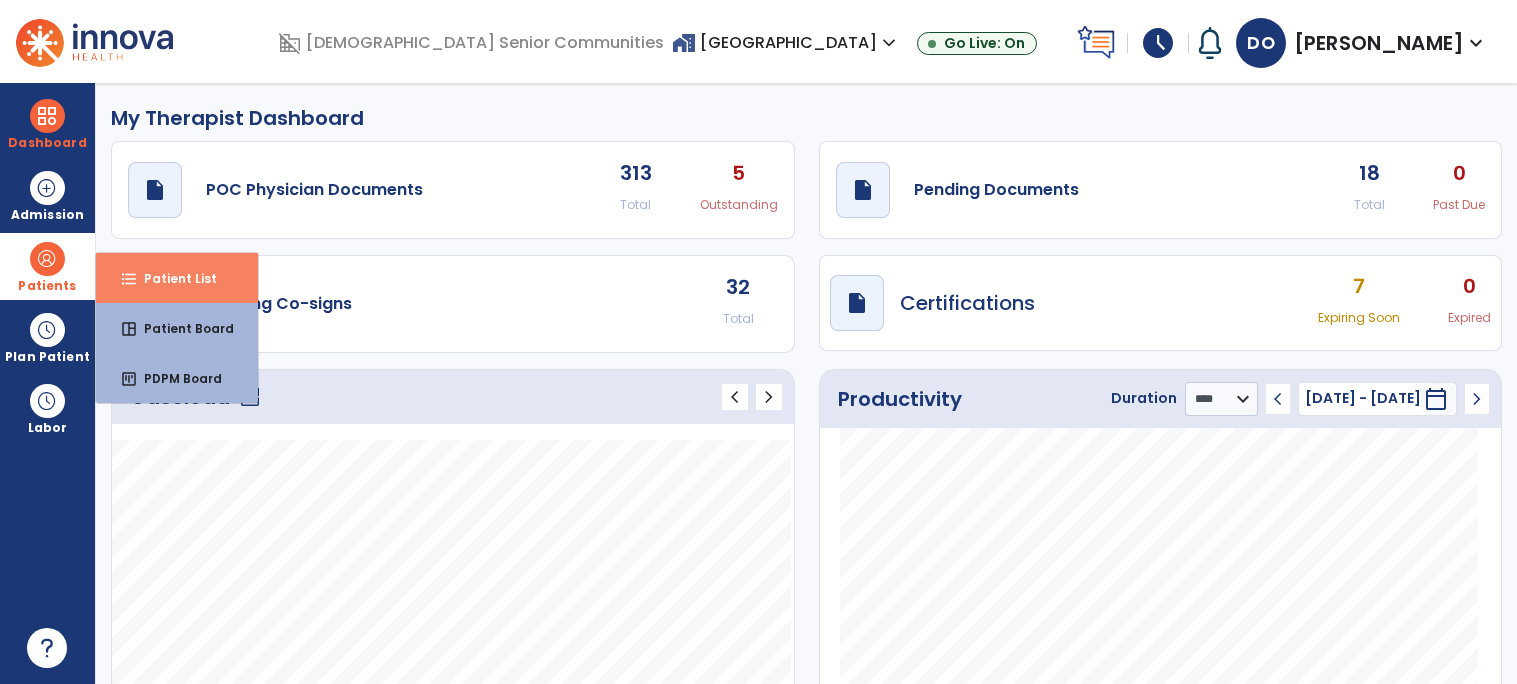 click on "format_list_bulleted  Patient List" at bounding box center [177, 278] 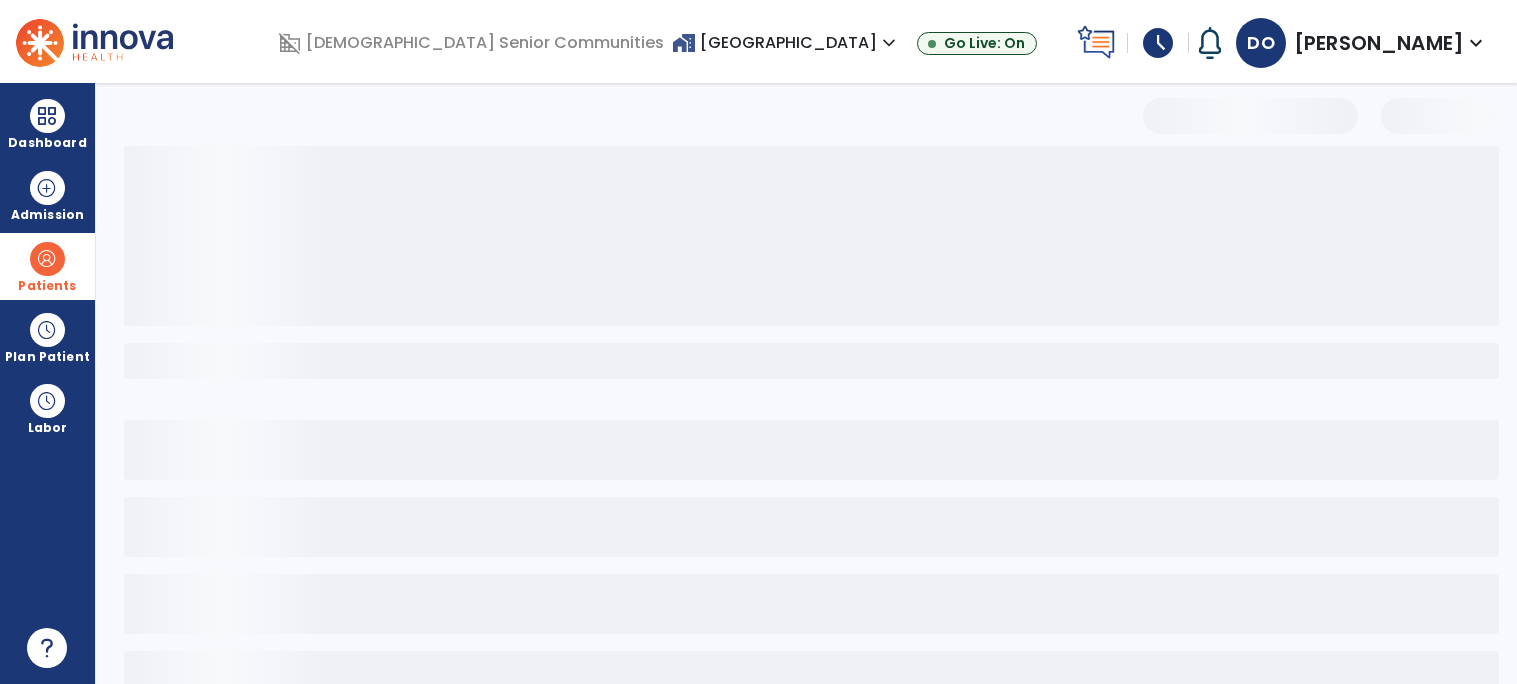 select on "***" 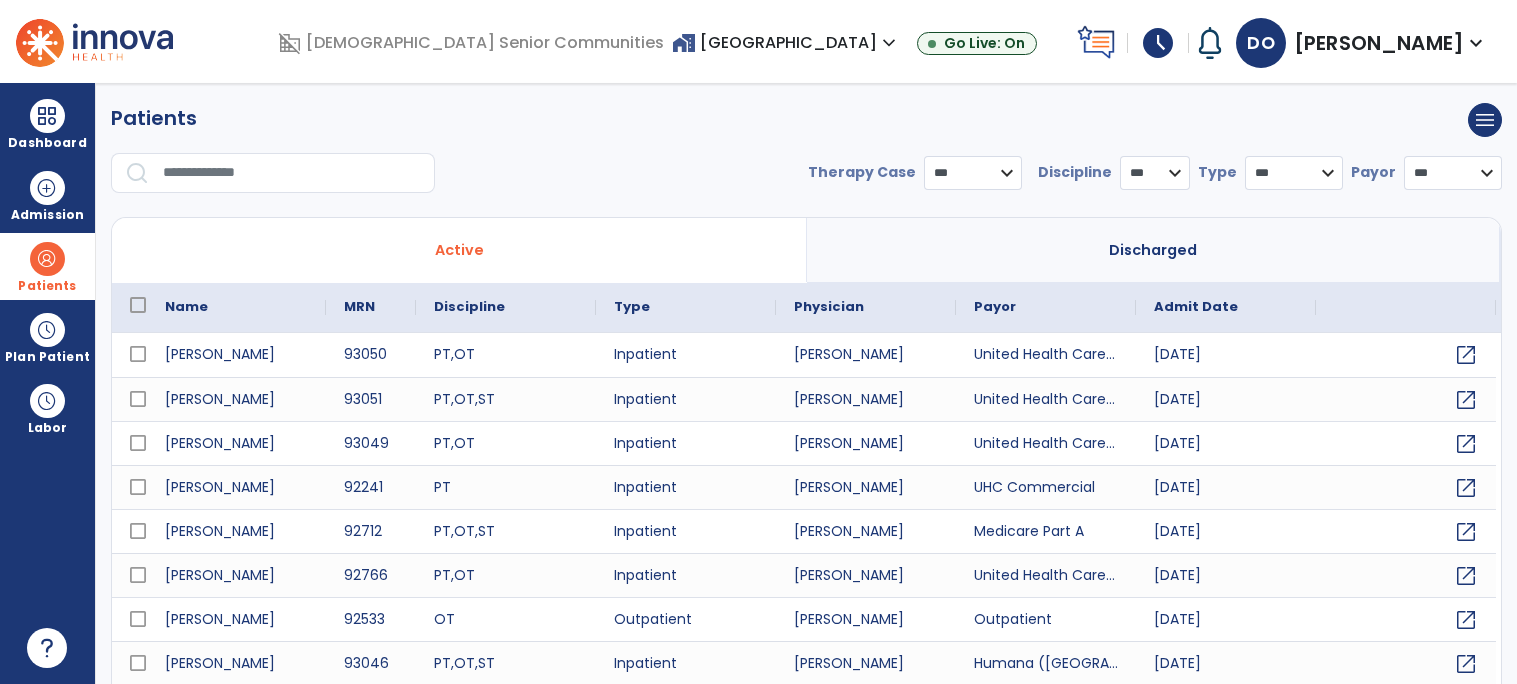 click at bounding box center [292, 173] 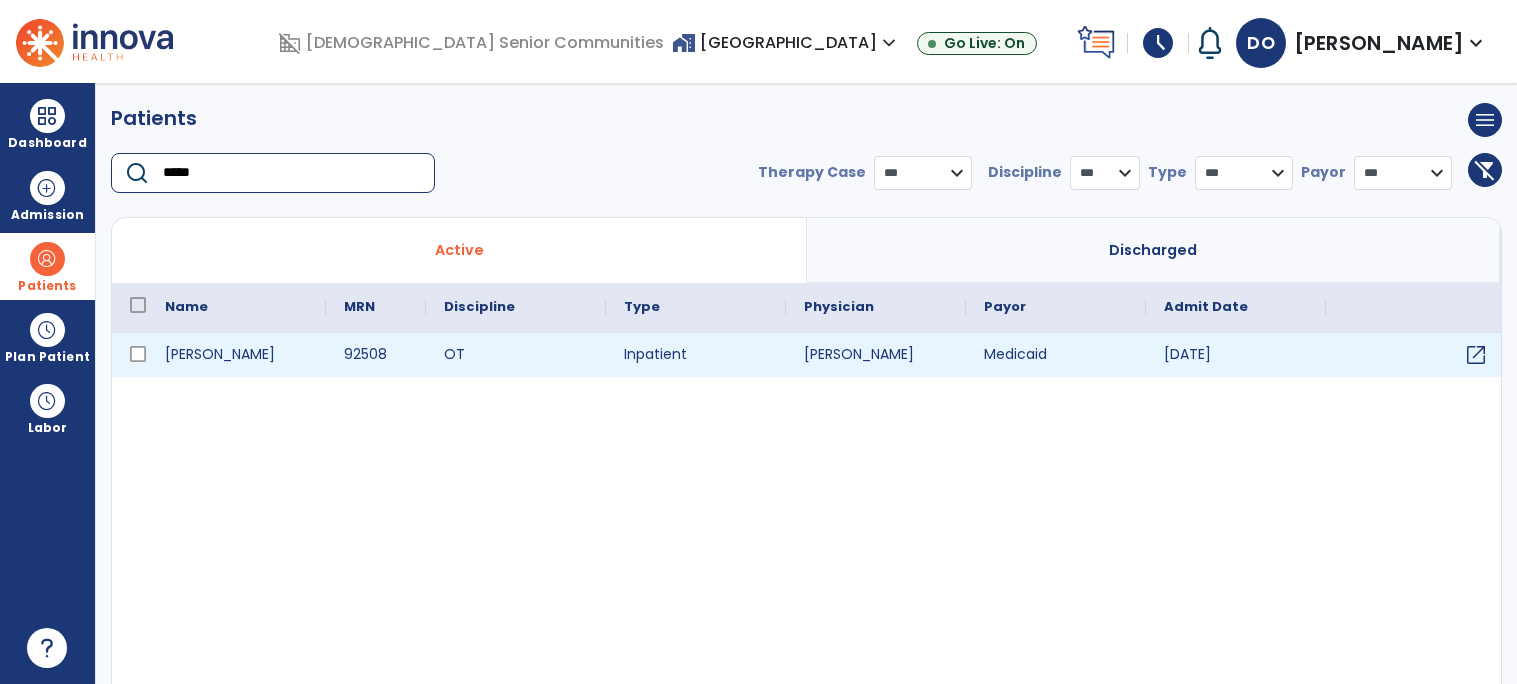 type on "*****" 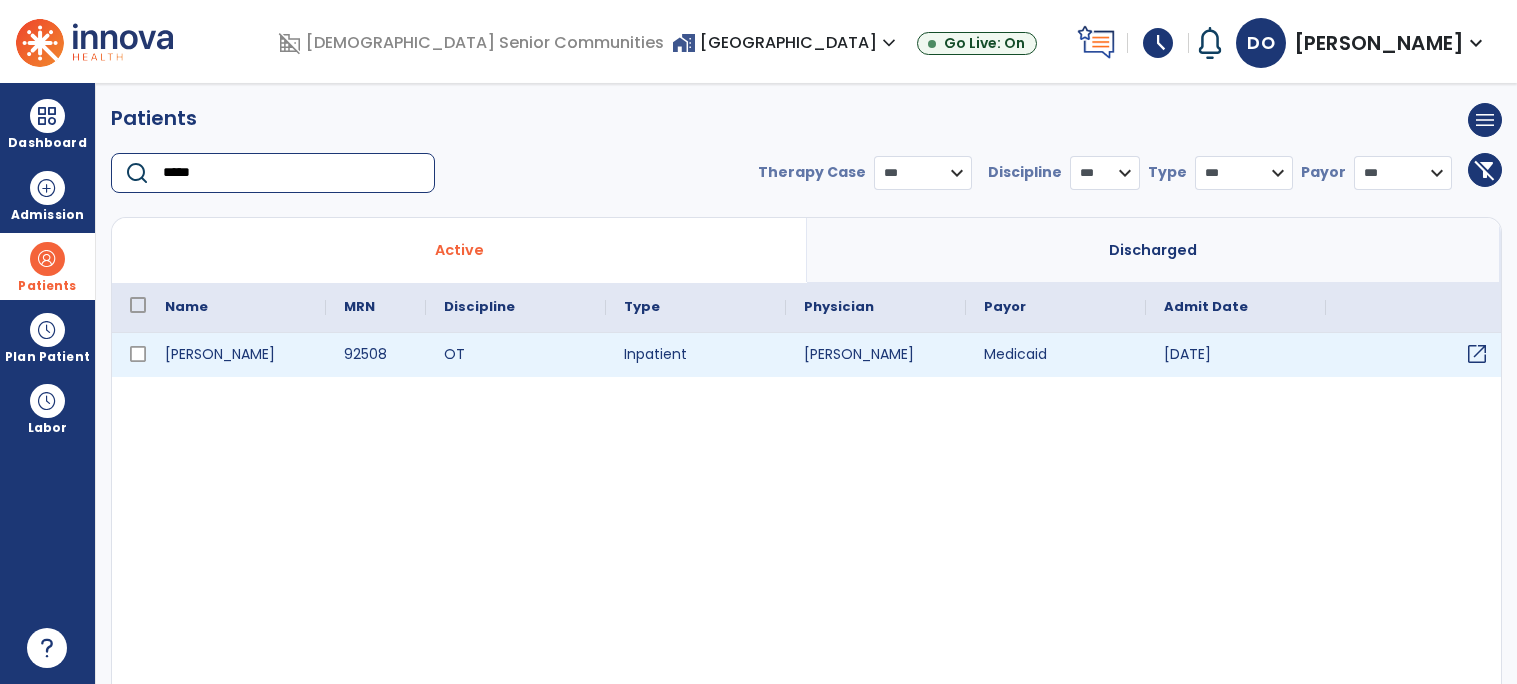 click on "open_in_new" at bounding box center [1477, 354] 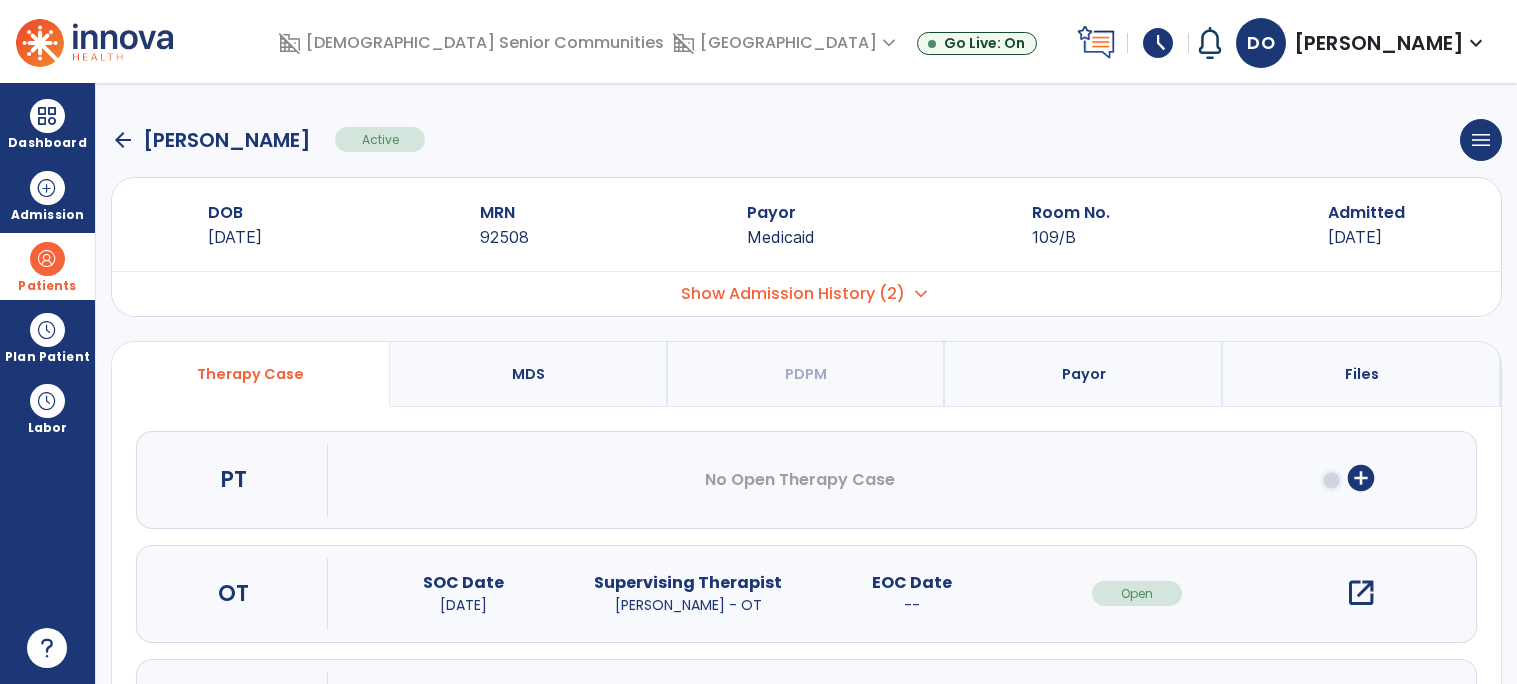 click on "open_in_new" at bounding box center (1361, 593) 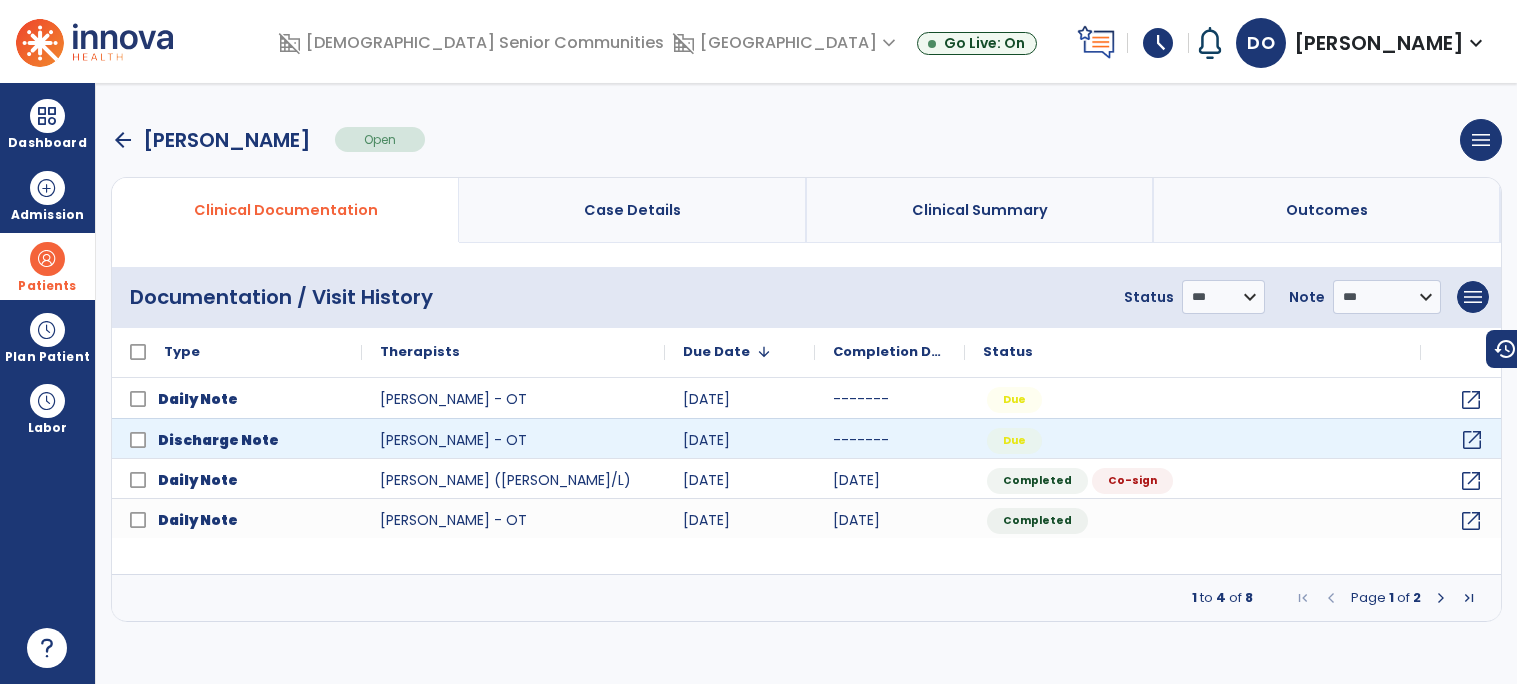 click on "open_in_new" 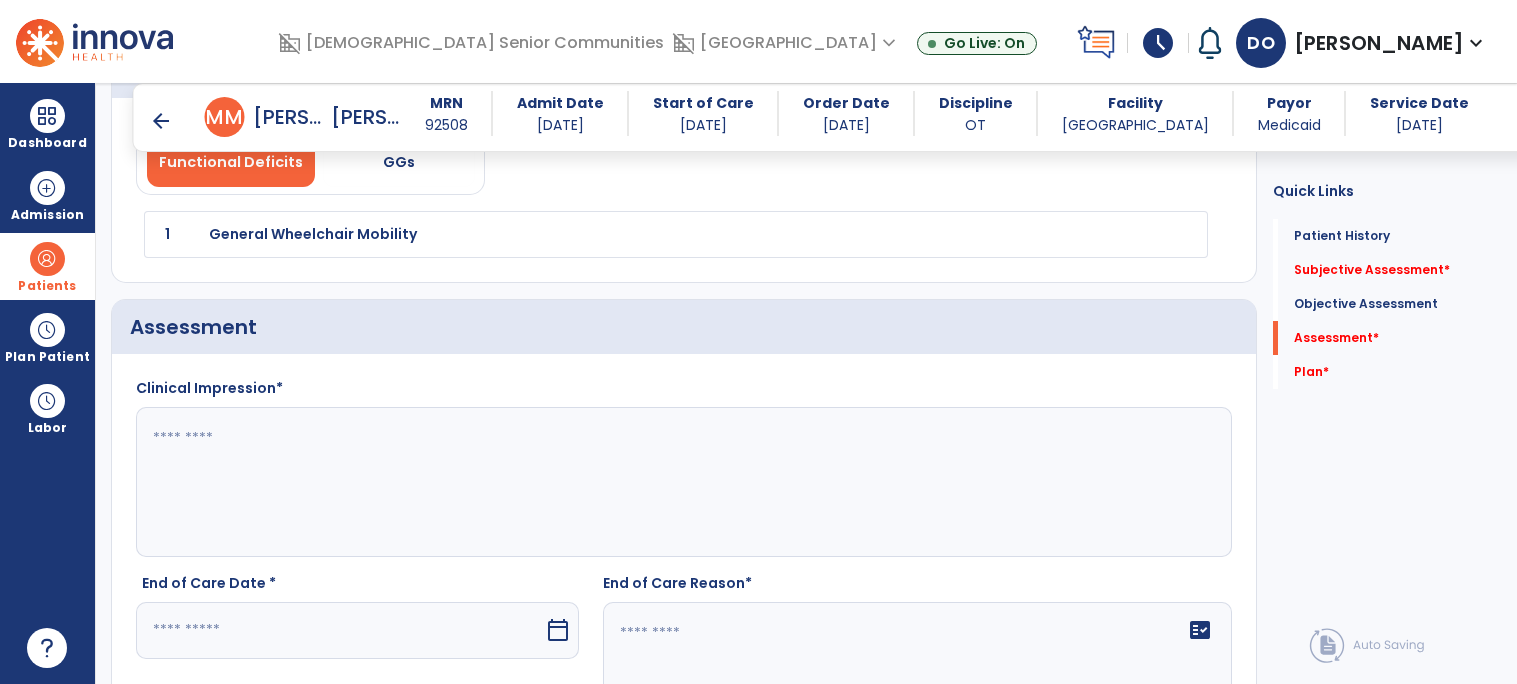 scroll, scrollTop: 1571, scrollLeft: 0, axis: vertical 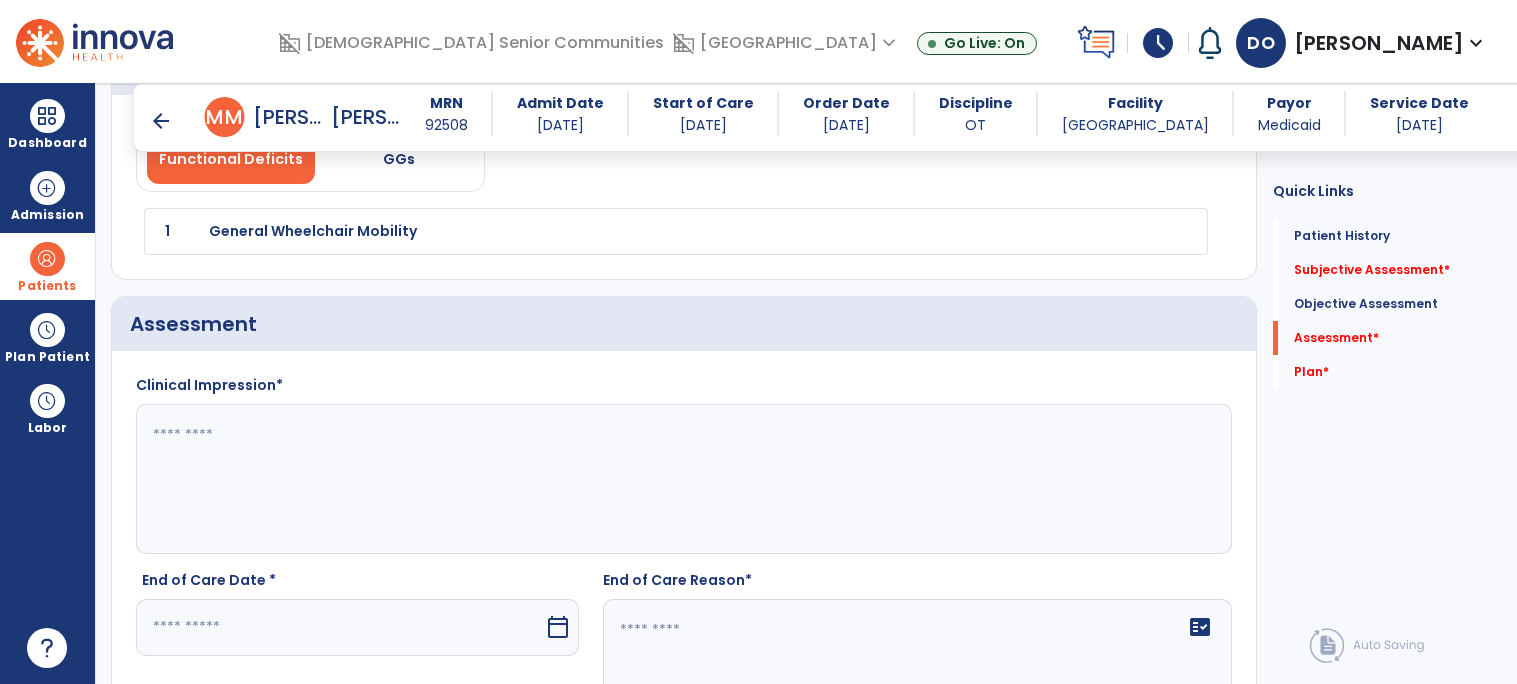 click on "Clinical Impression*  End of Care Date *  calendar_today   End of Care Reason*   fact_check" 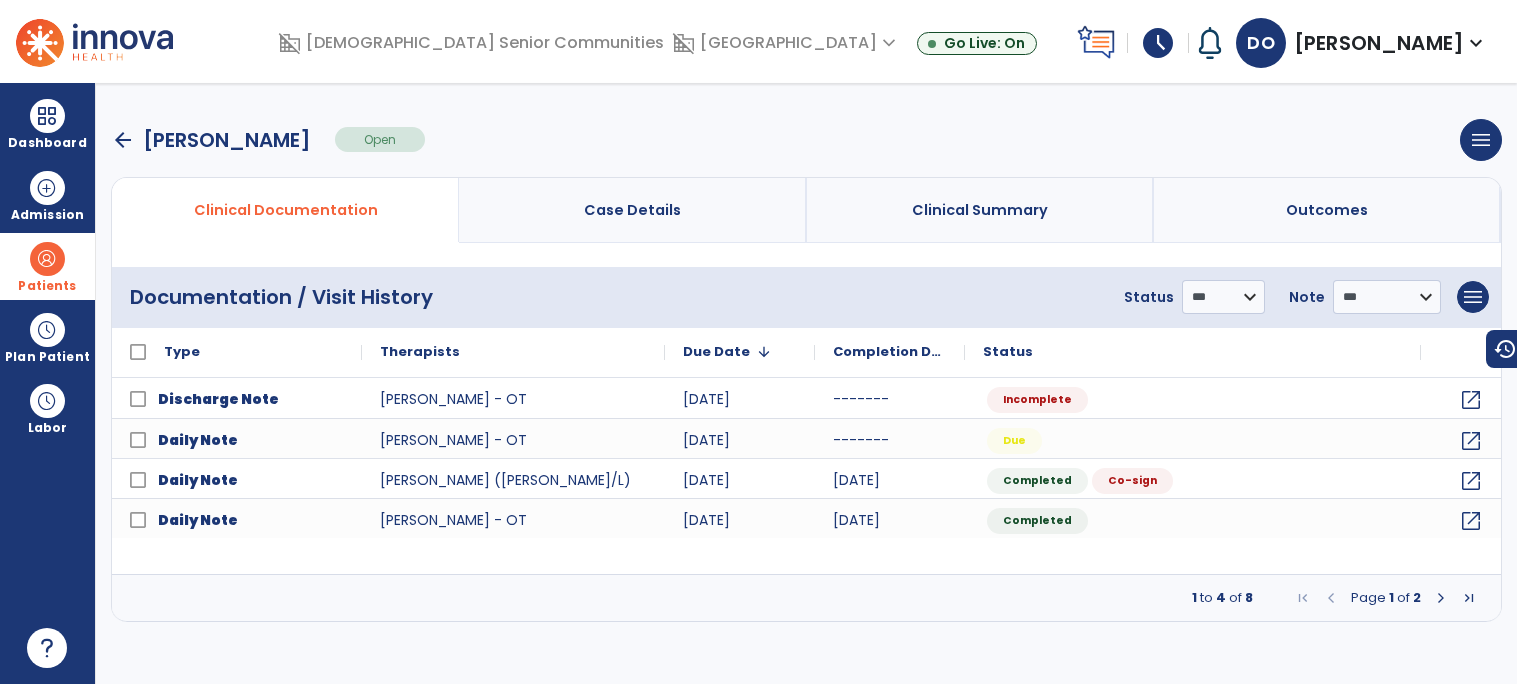 scroll, scrollTop: 0, scrollLeft: 0, axis: both 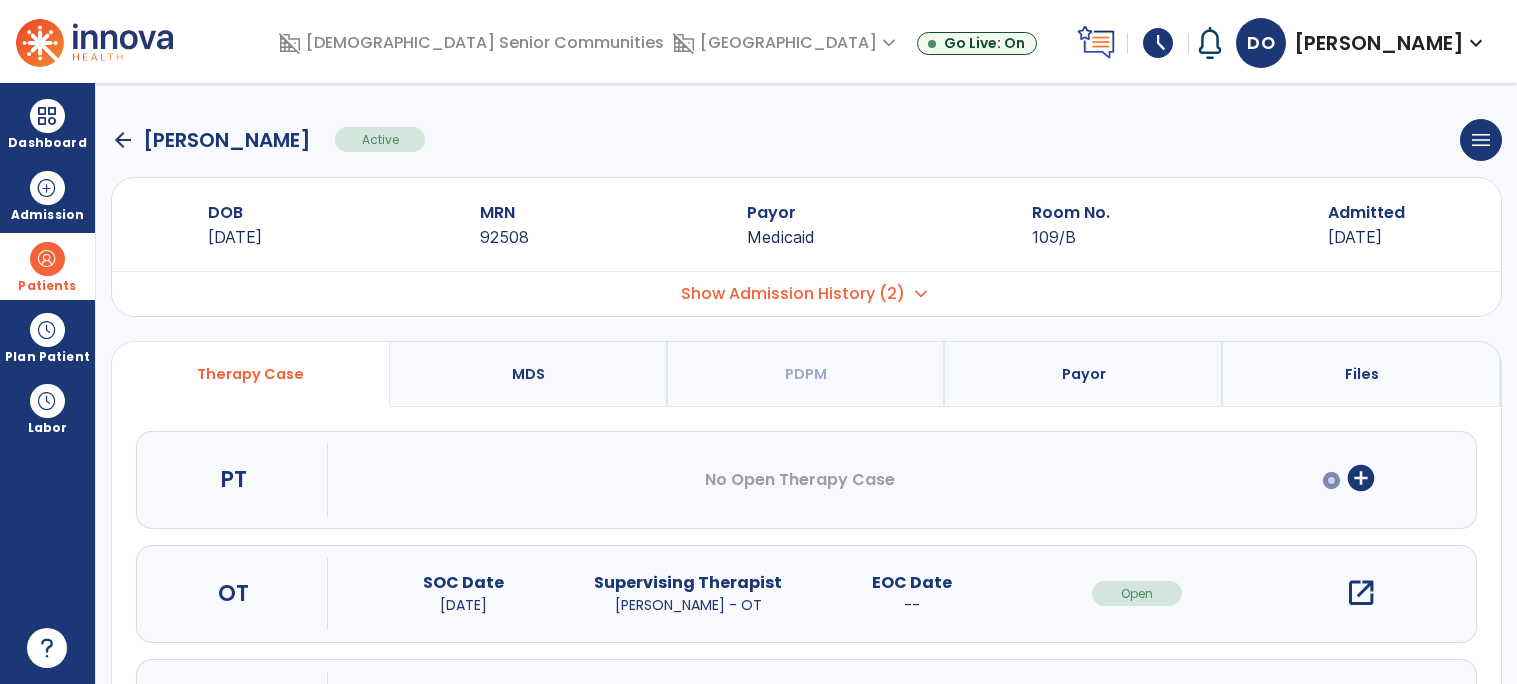 click on "arrow_back" 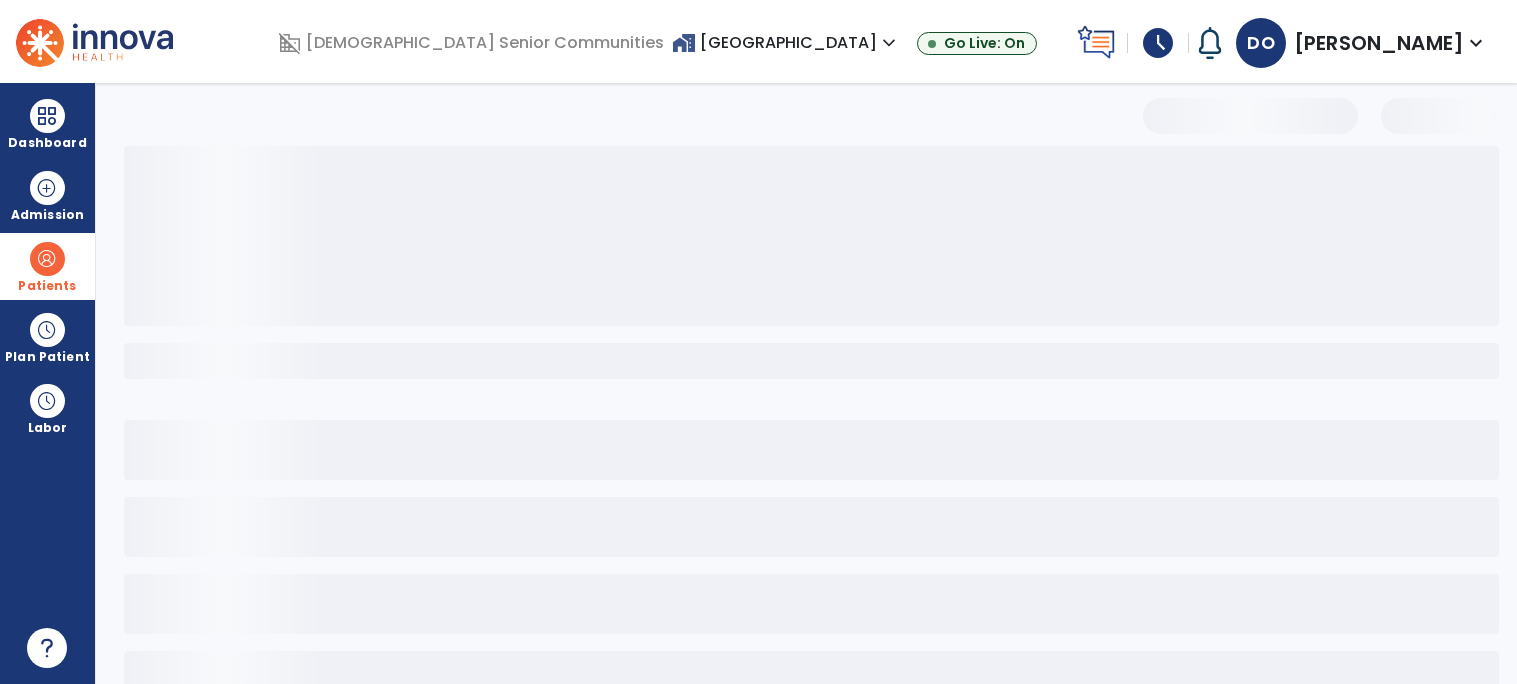 select on "***" 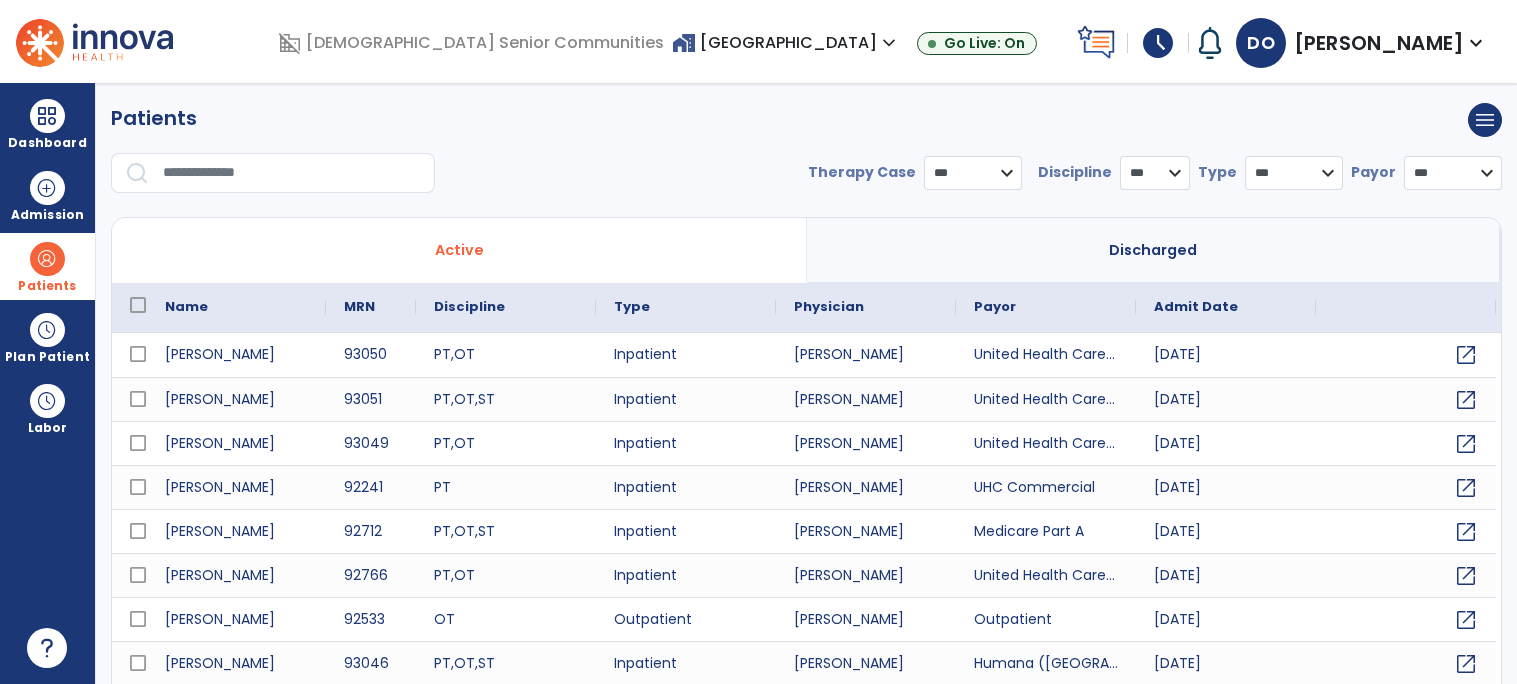 click on "**********" at bounding box center (806, 181) 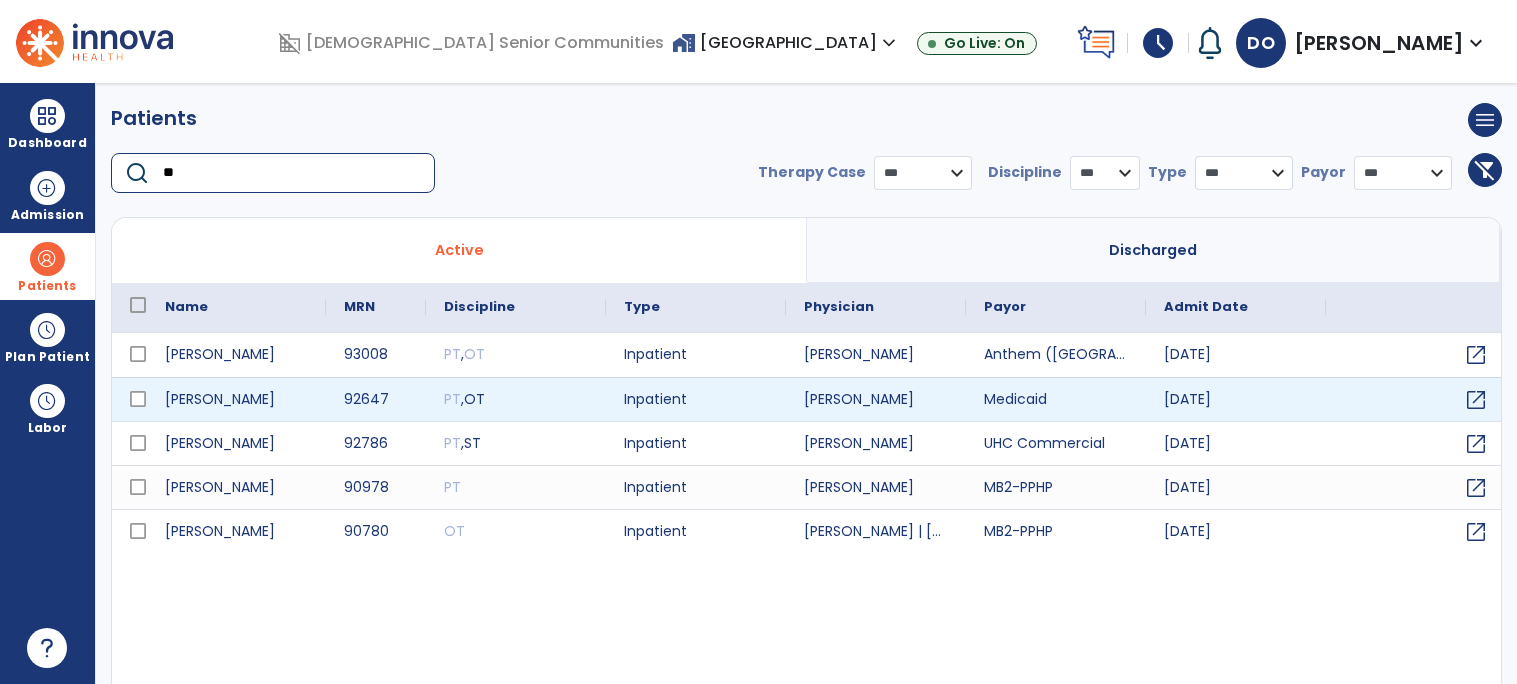type on "**" 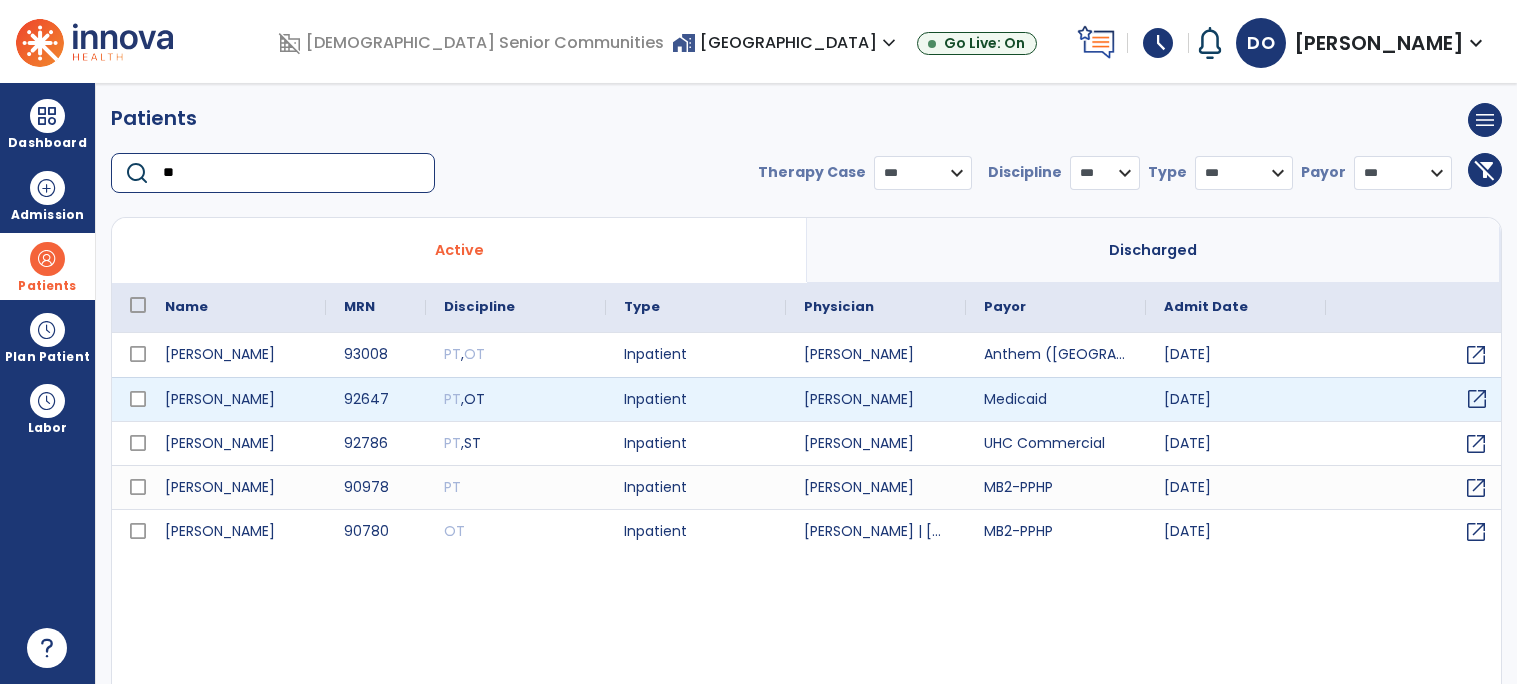 click on "open_in_new" at bounding box center [1477, 399] 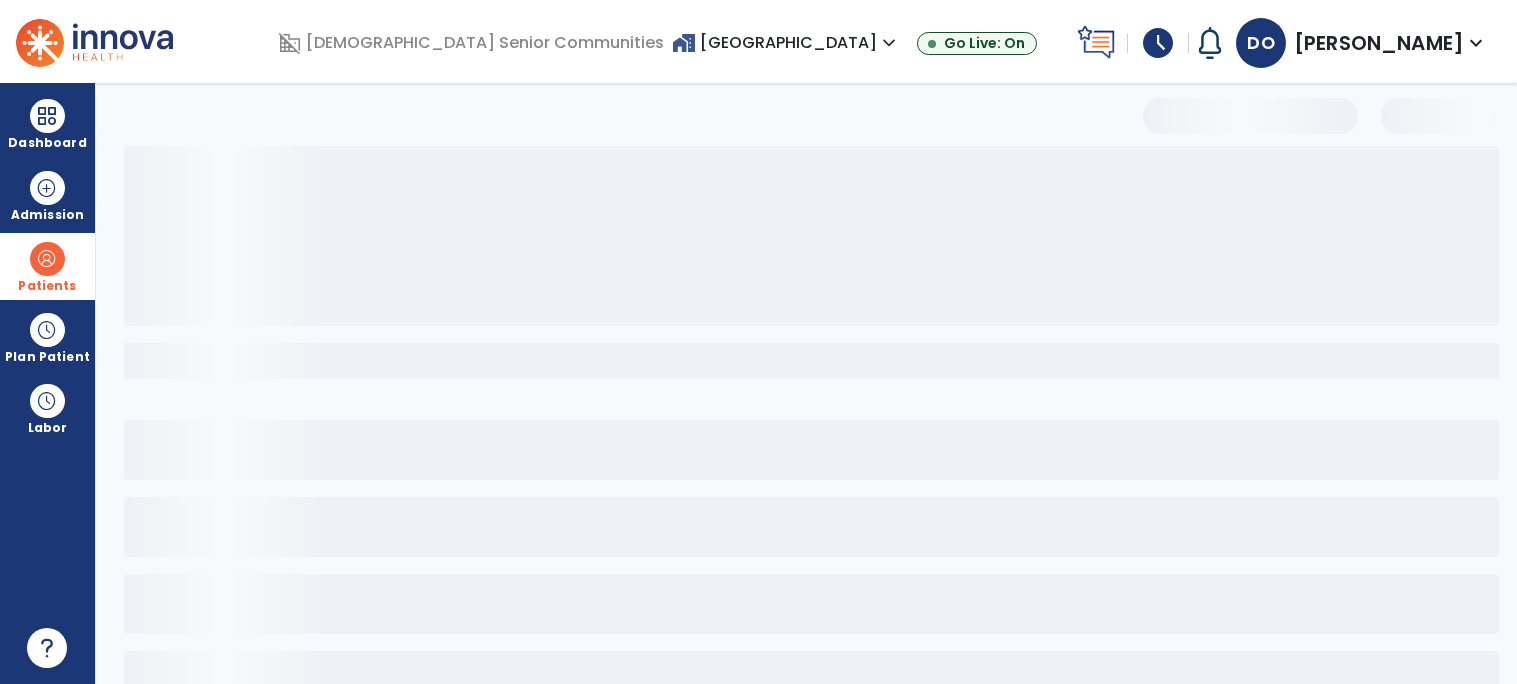 click at bounding box center (816, 425) 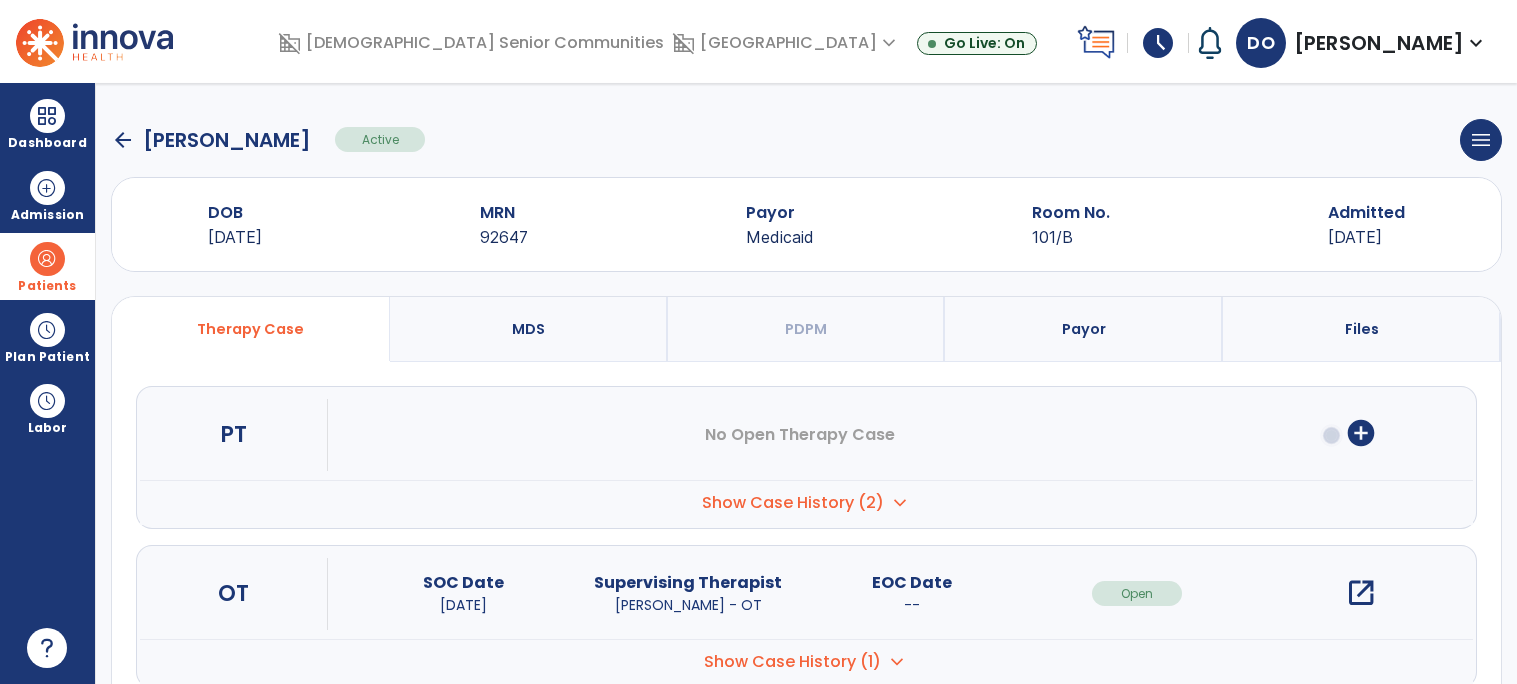 click on "open_in_new" at bounding box center (1361, 593) 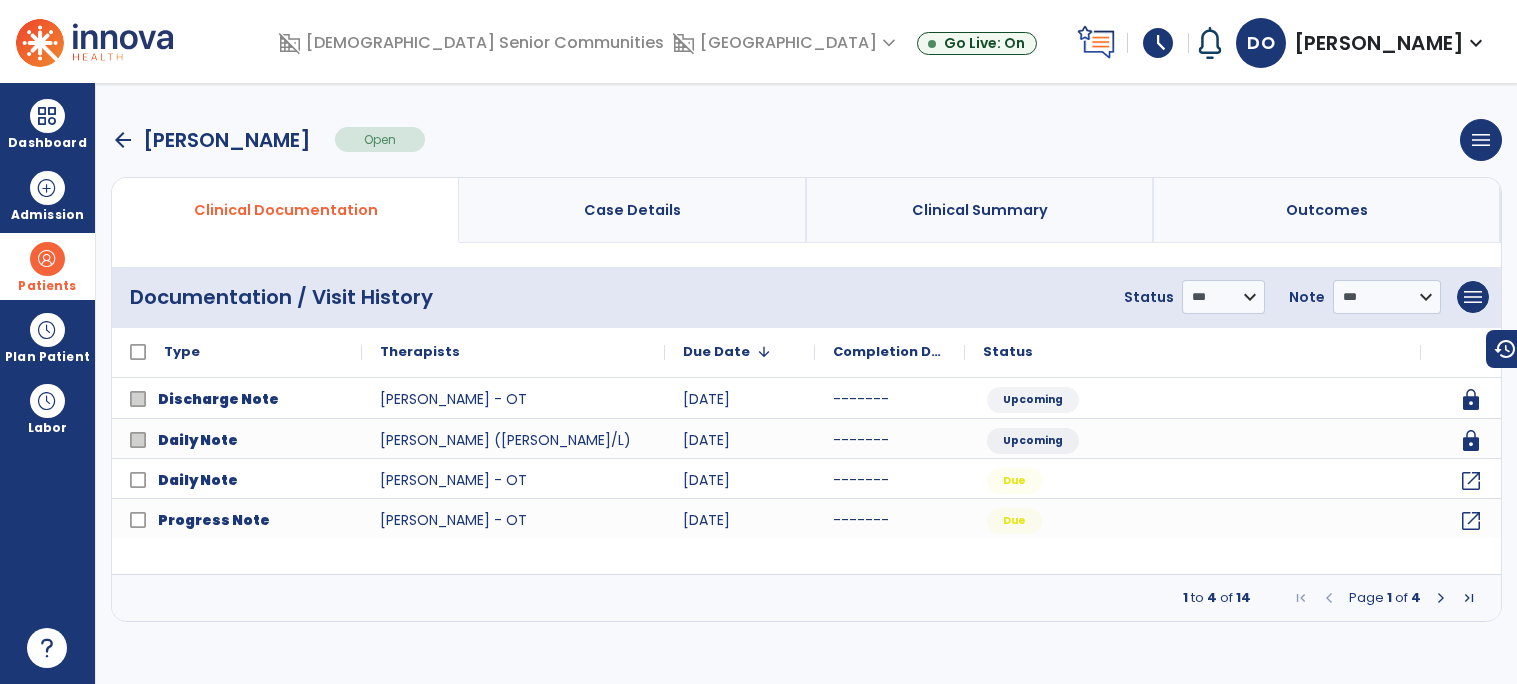click on "Page" at bounding box center (1366, 597) 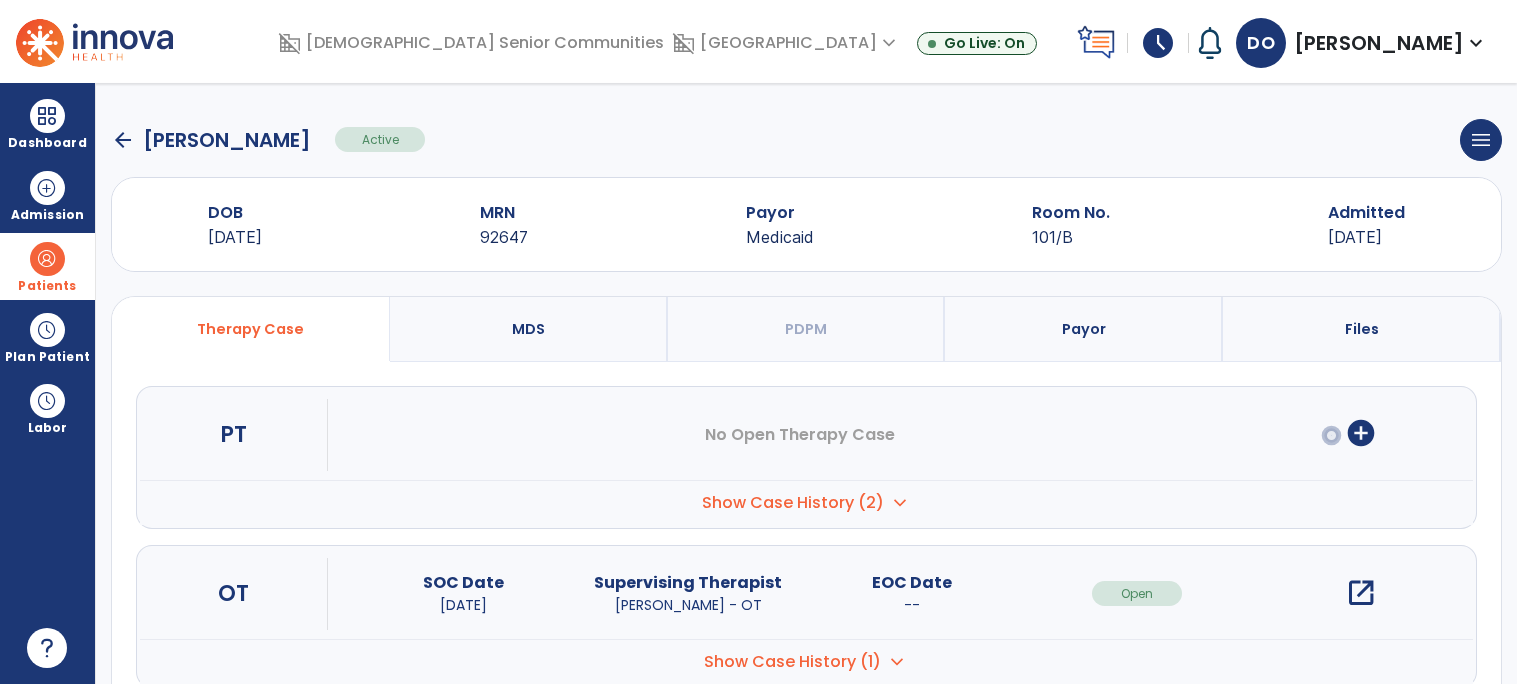 scroll, scrollTop: 167, scrollLeft: 0, axis: vertical 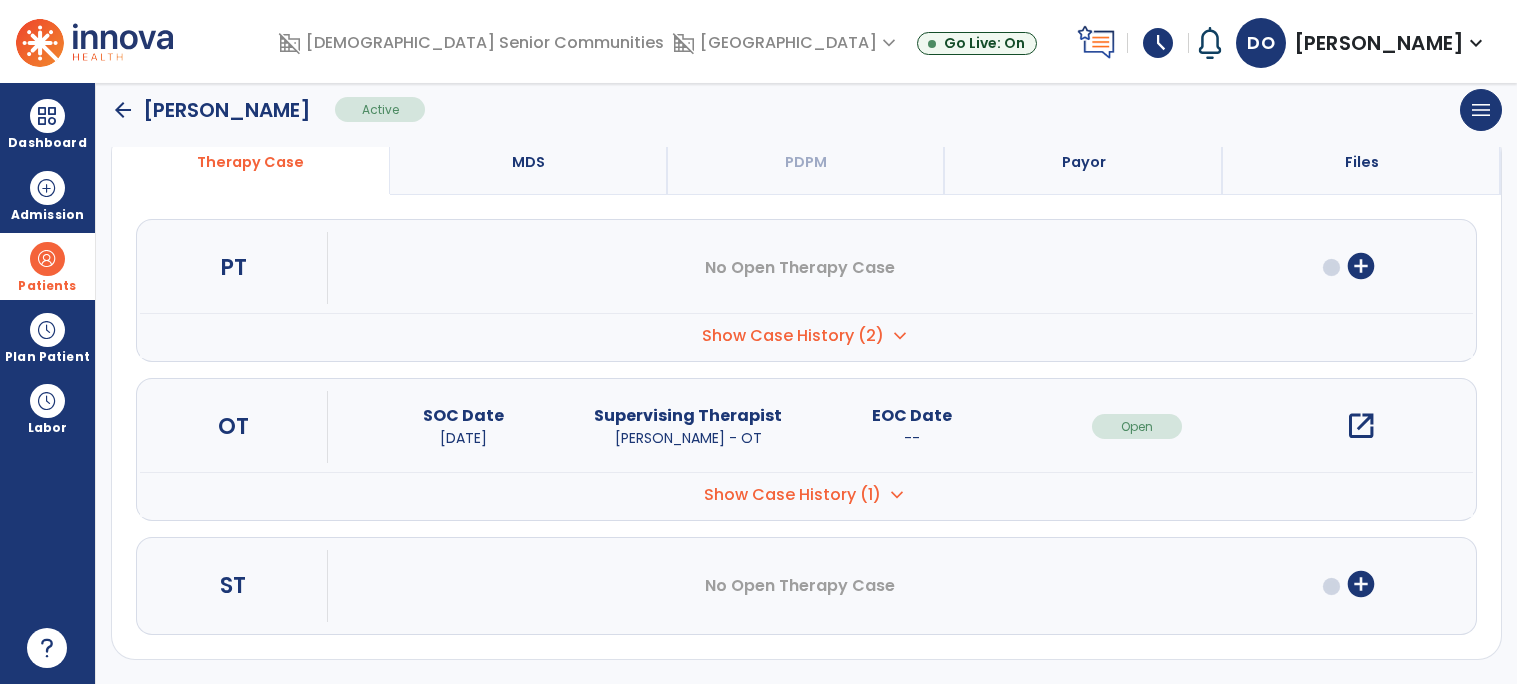 click on "arrow_back" 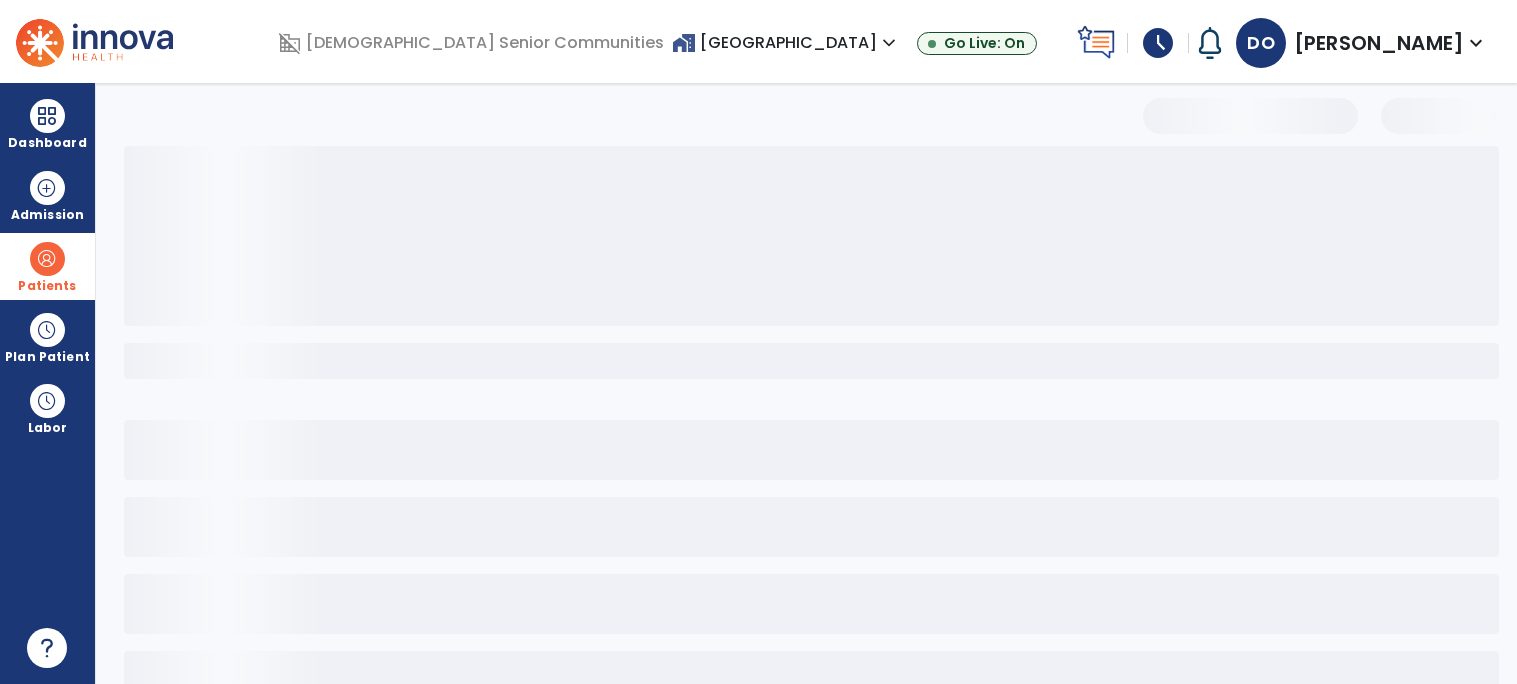 scroll, scrollTop: 59, scrollLeft: 0, axis: vertical 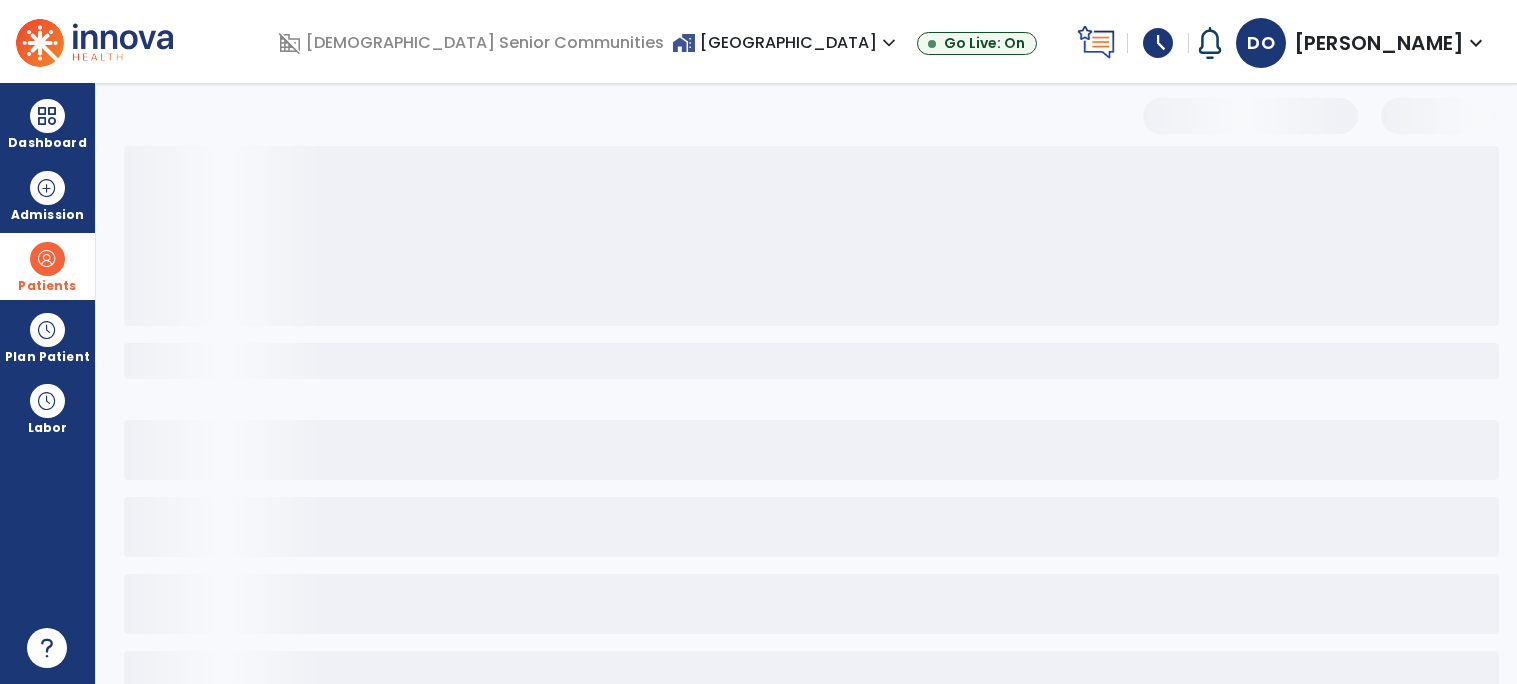 select on "***" 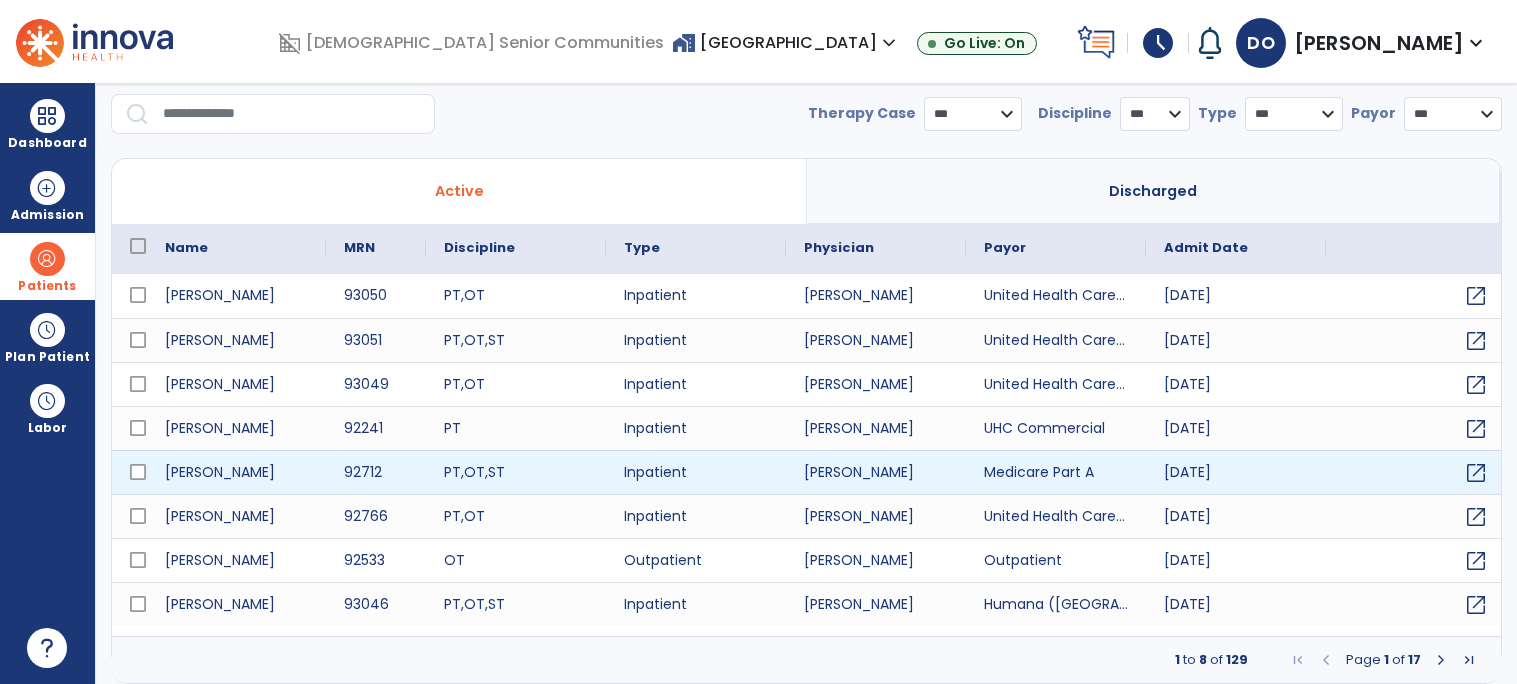 scroll, scrollTop: 0, scrollLeft: 0, axis: both 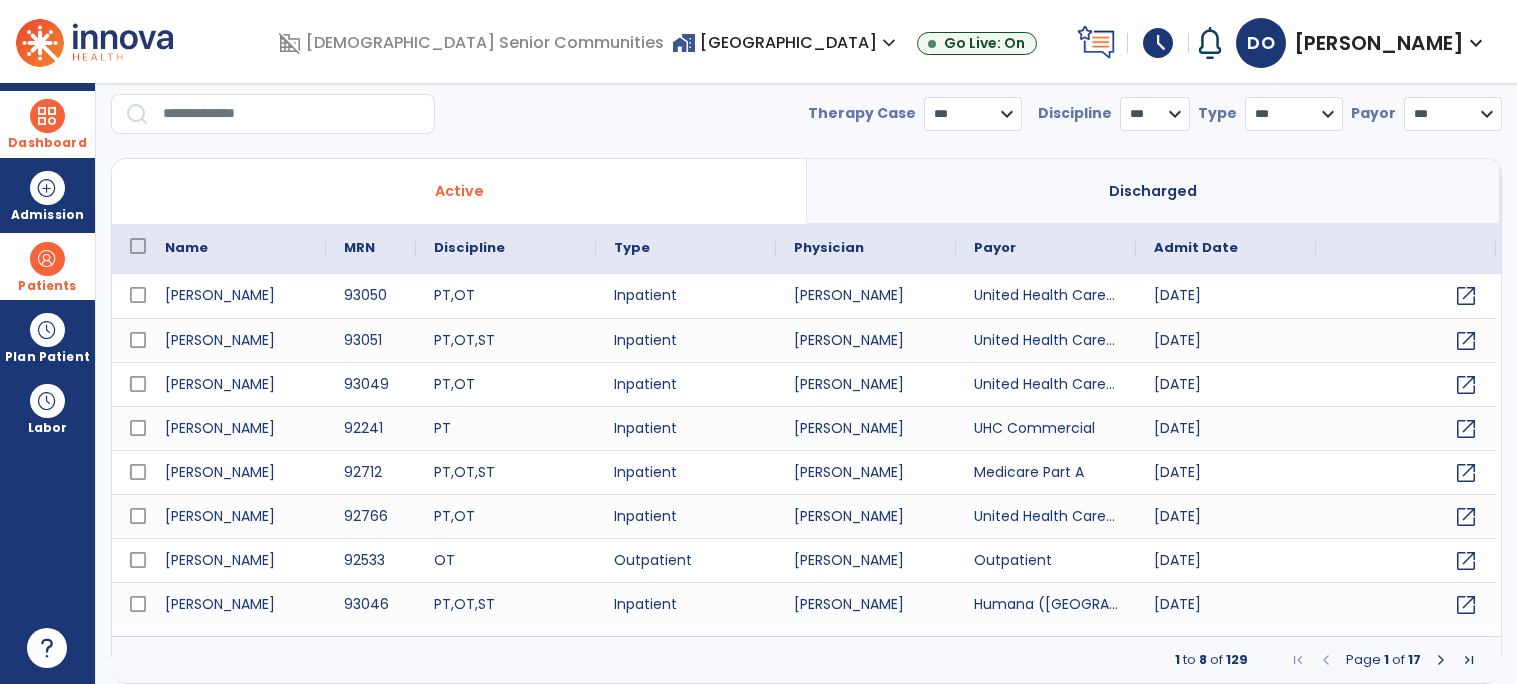 click on "Dashboard" at bounding box center [47, 124] 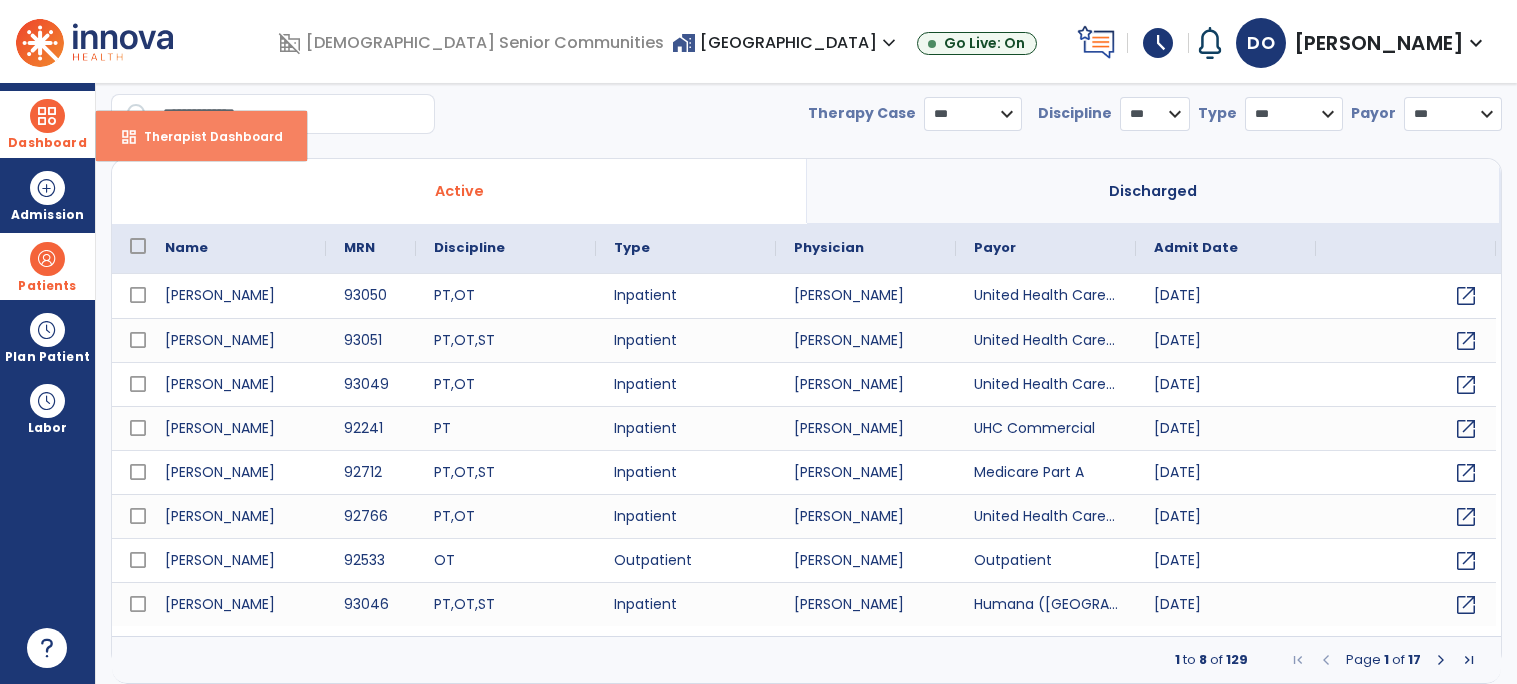 click on "Therapist Dashboard" at bounding box center [205, 136] 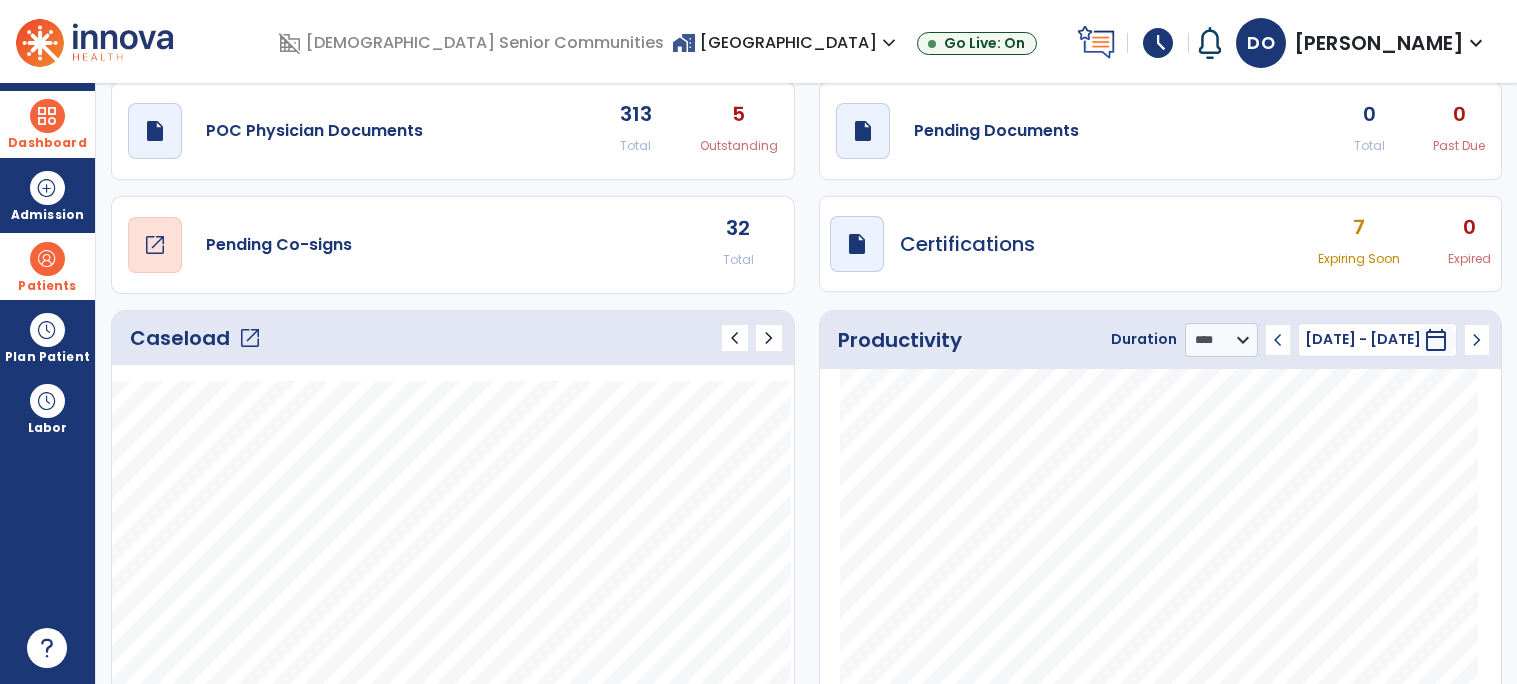click on "open_in_new" 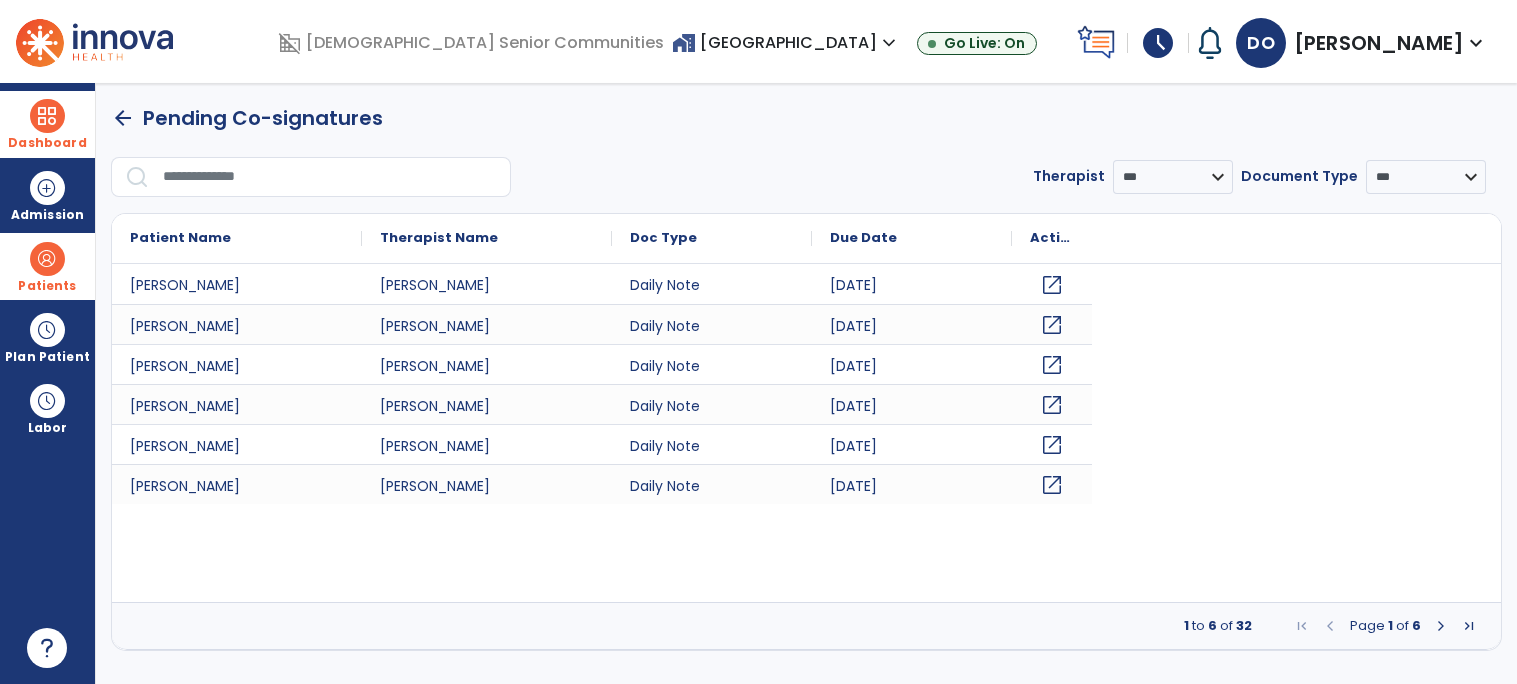 scroll, scrollTop: 0, scrollLeft: 0, axis: both 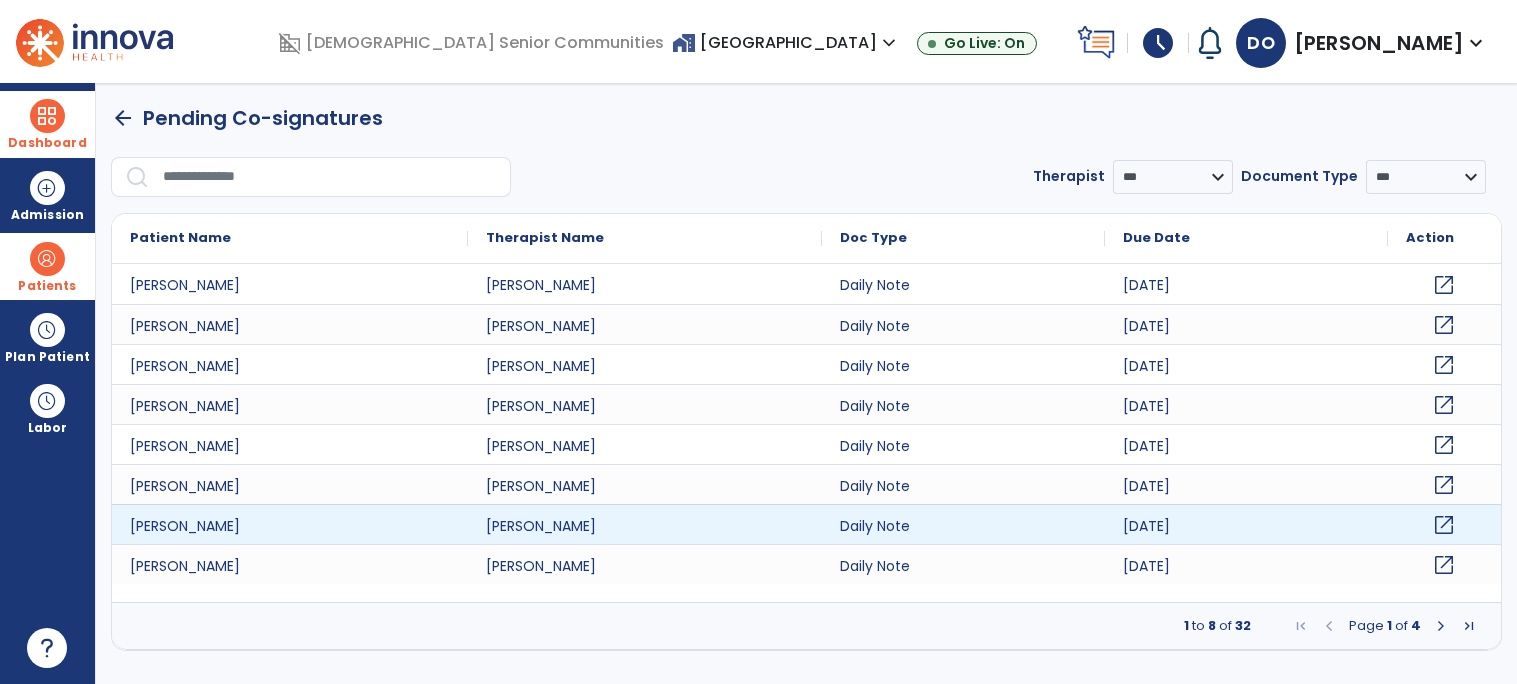 click on "open_in_new" 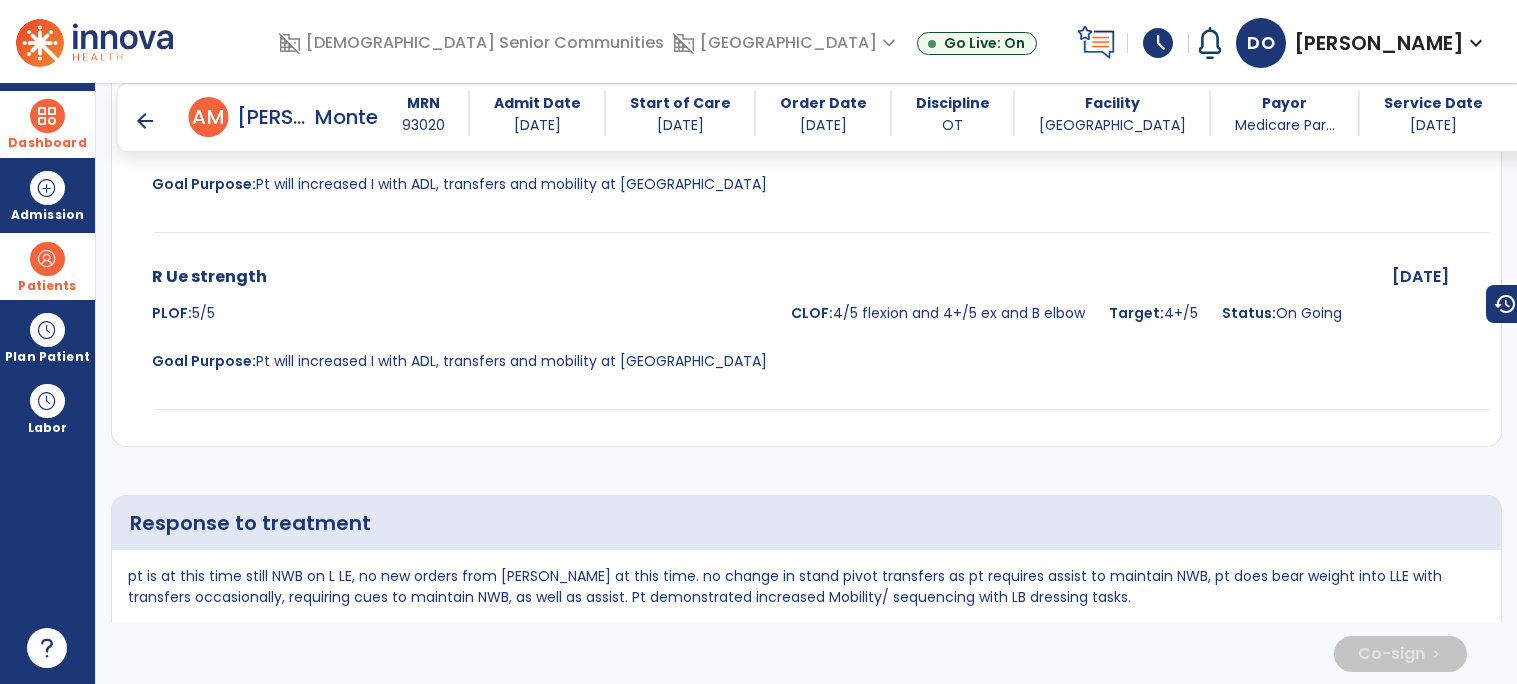 scroll, scrollTop: 4656, scrollLeft: 0, axis: vertical 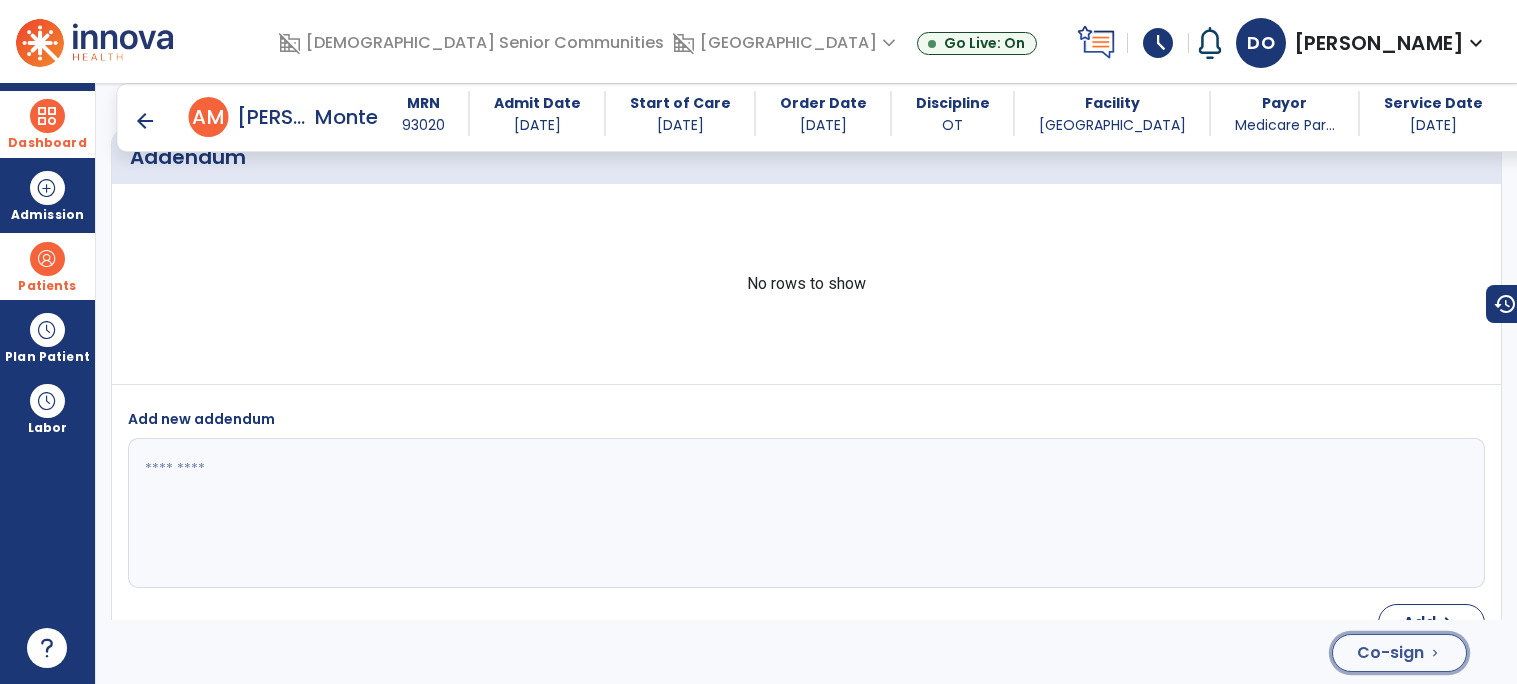 click on "Co-sign" 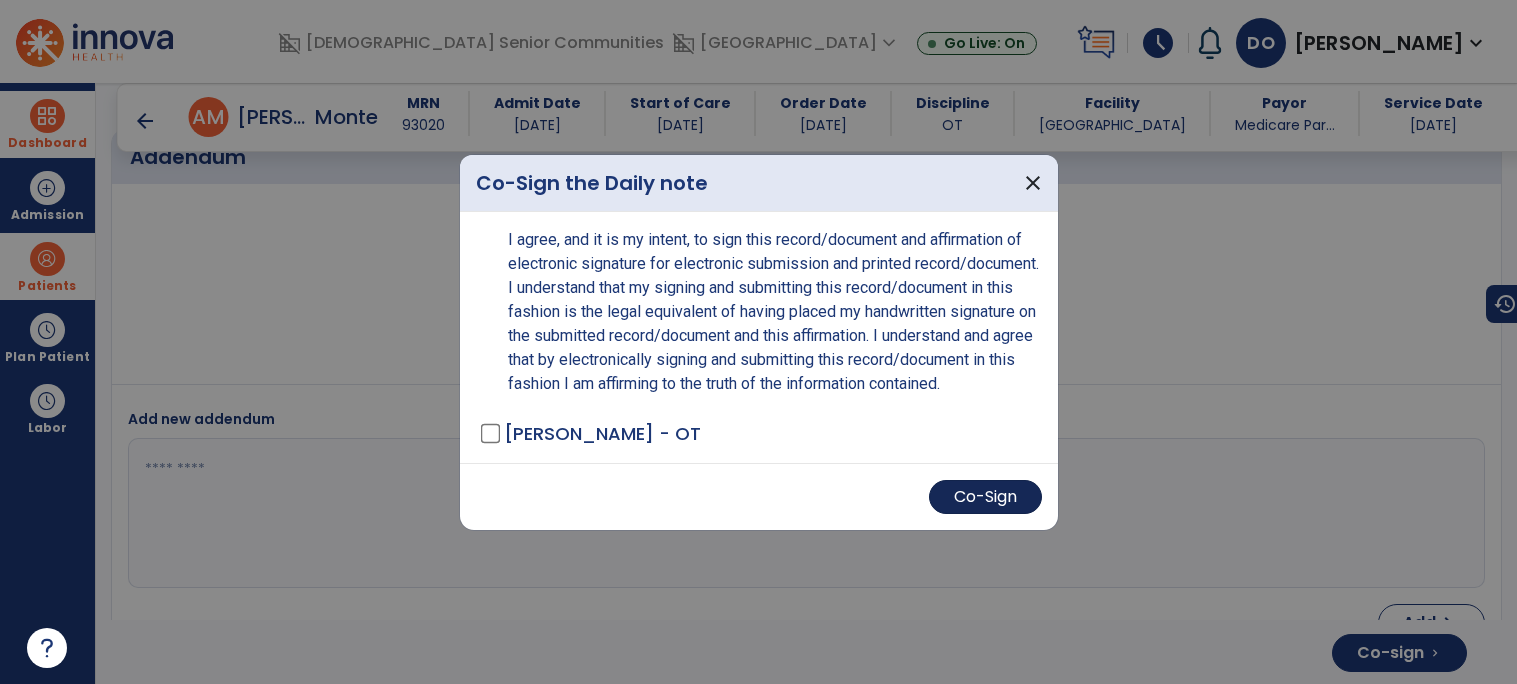 click on "Co-Sign" at bounding box center (985, 497) 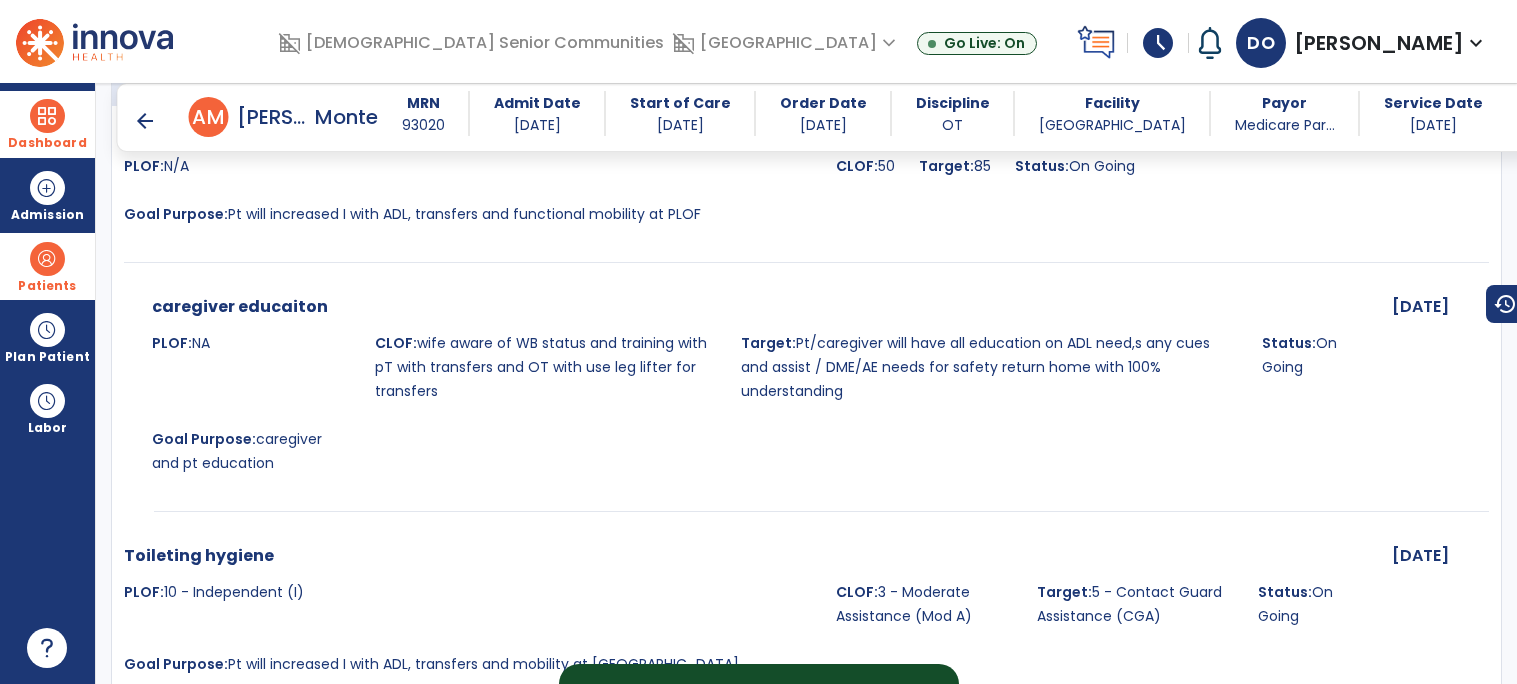 scroll, scrollTop: 0, scrollLeft: 0, axis: both 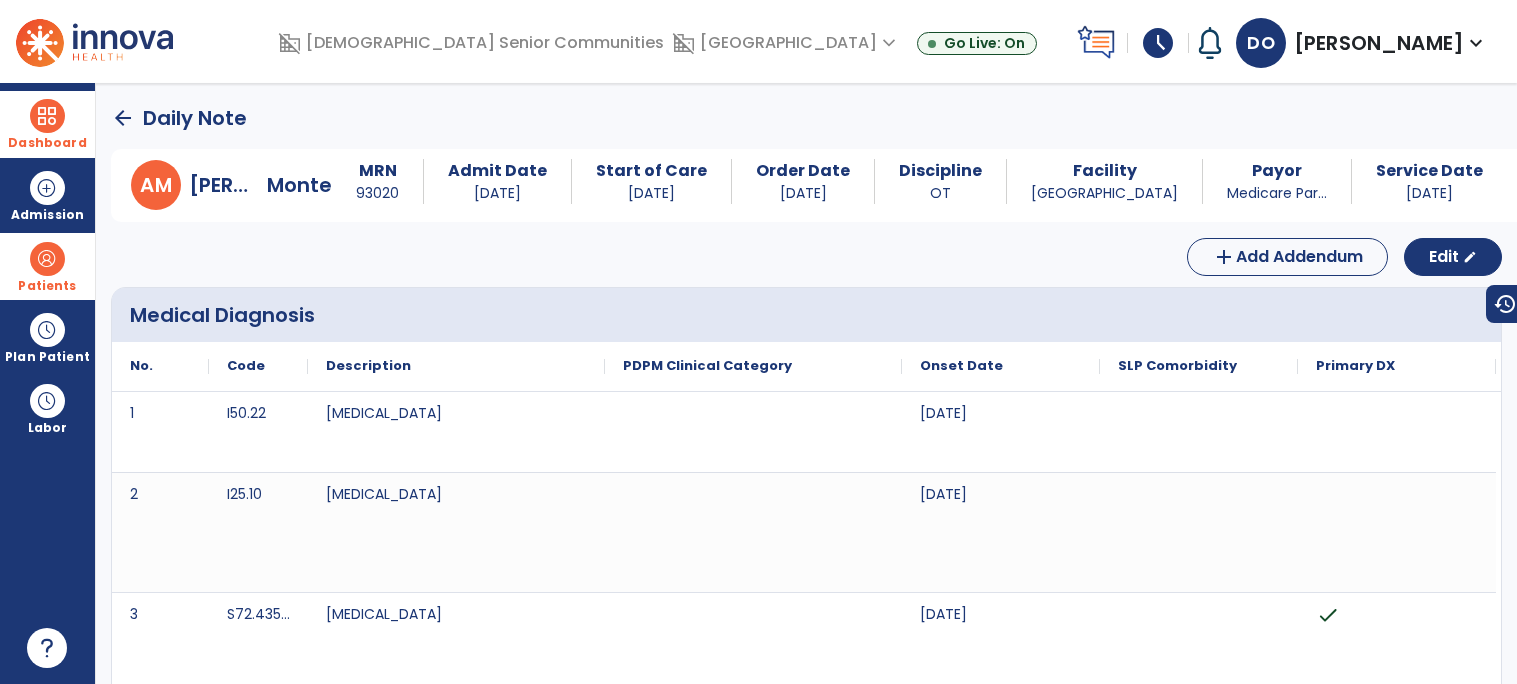 click on "arrow_back" 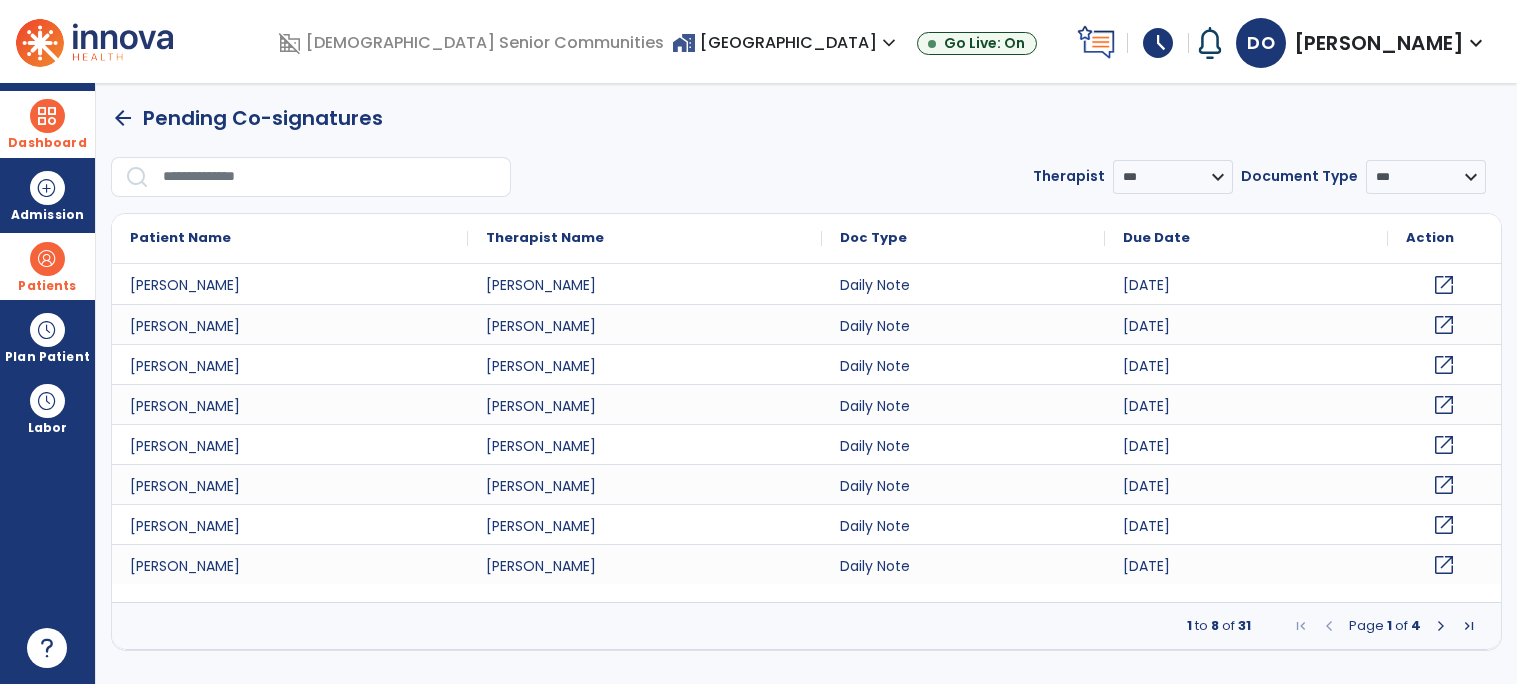 click on "open_in_new" 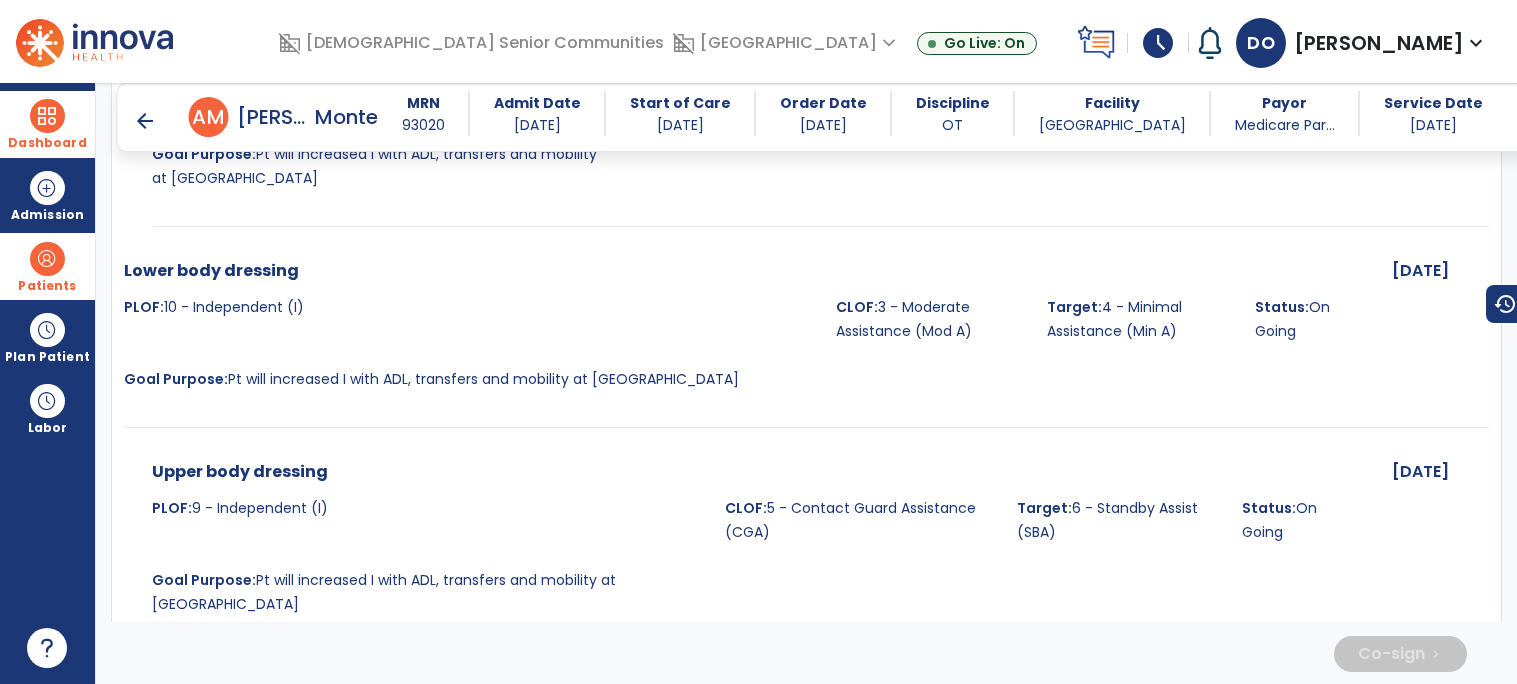 scroll, scrollTop: 4934, scrollLeft: 0, axis: vertical 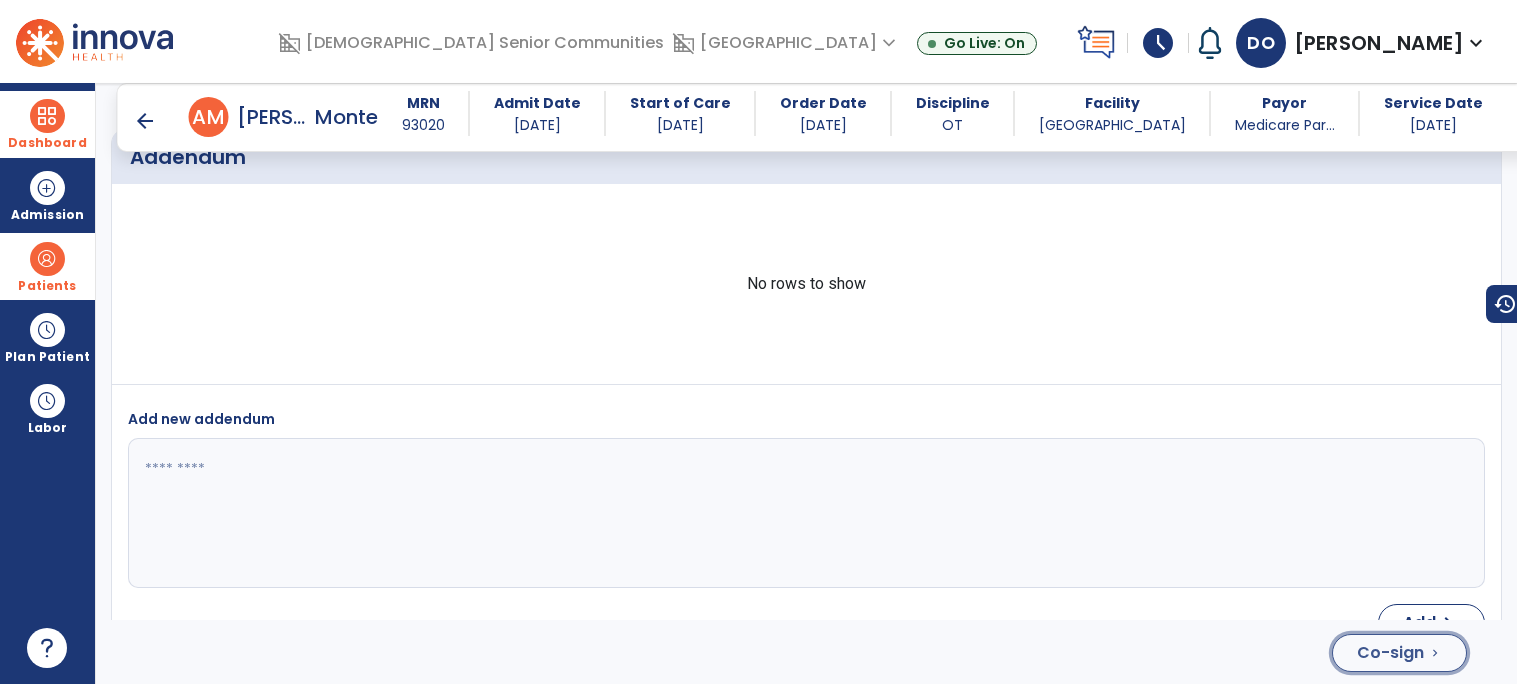click on "Co-sign  chevron_right" 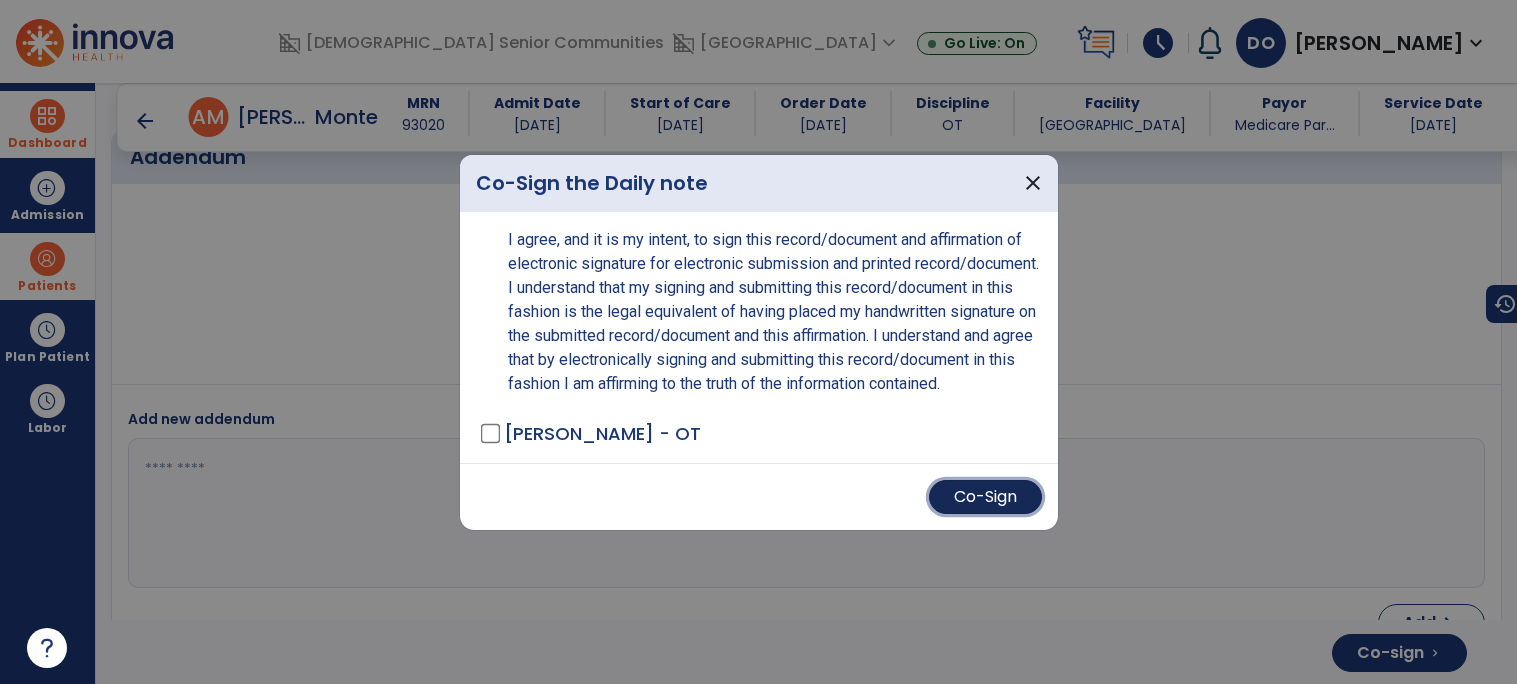 click on "Co-Sign" at bounding box center (985, 497) 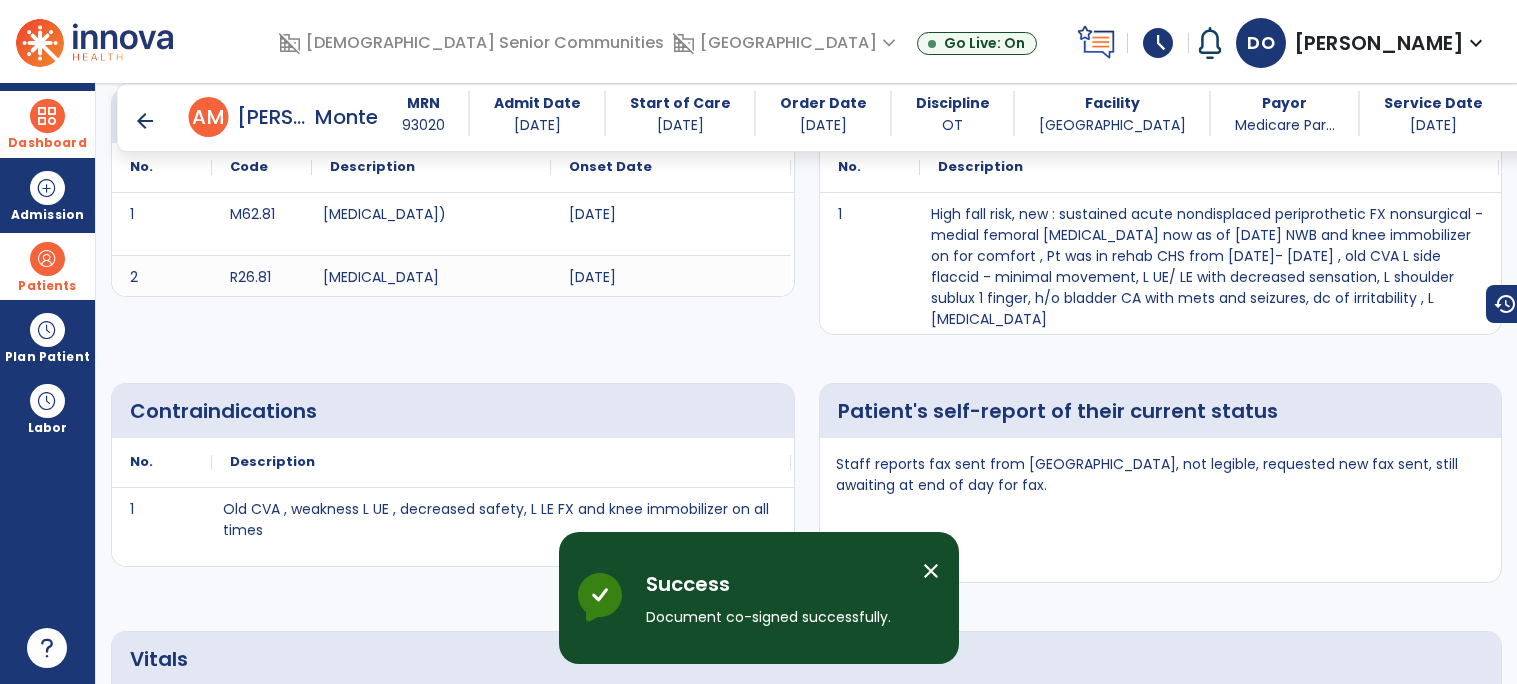 scroll, scrollTop: 0, scrollLeft: 0, axis: both 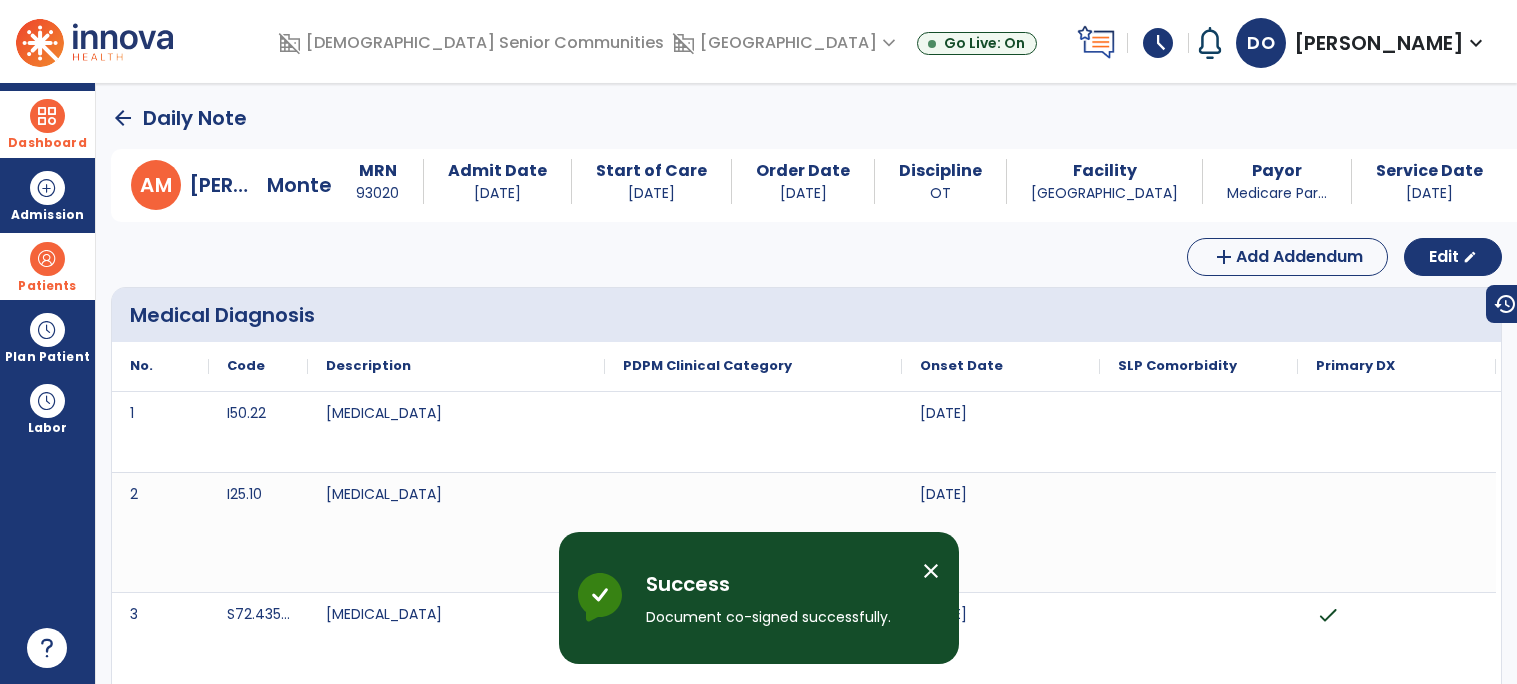 click on "arrow_back" 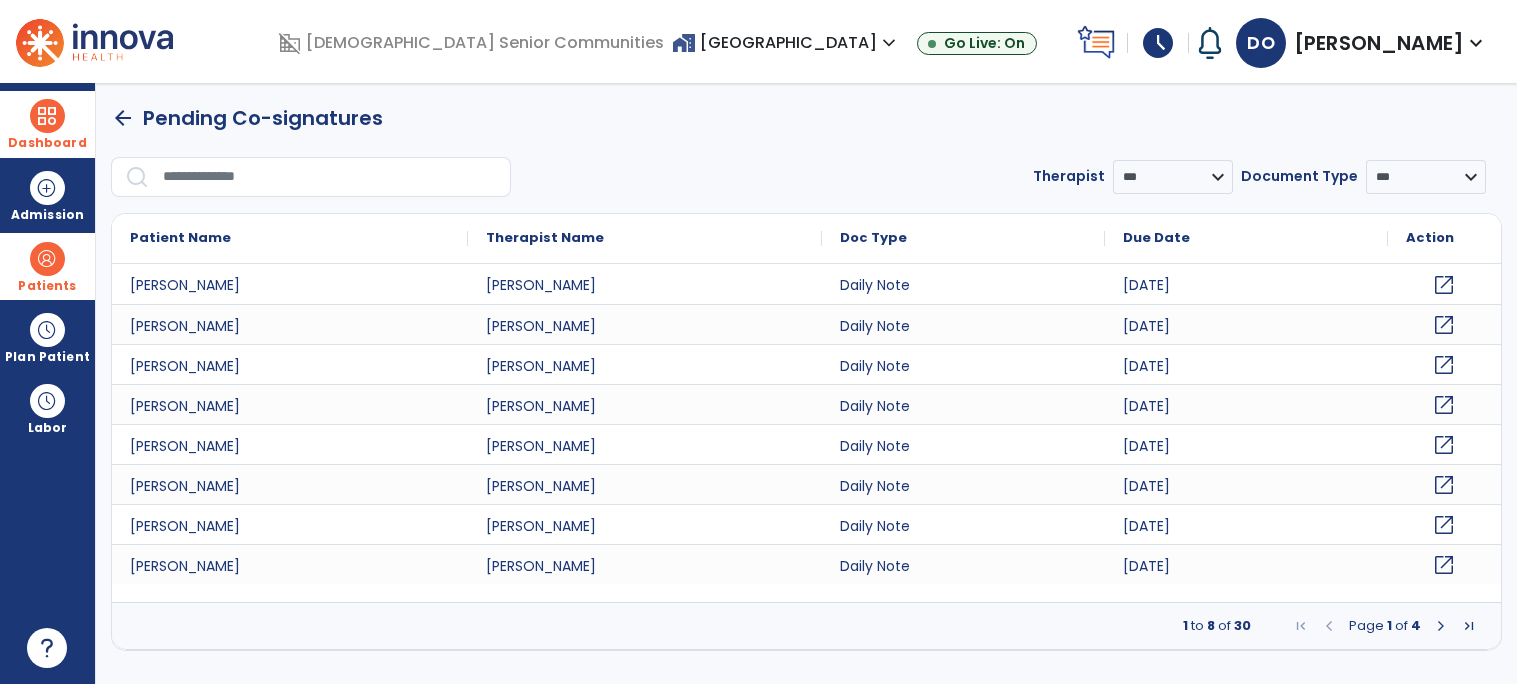 click at bounding box center (1441, 626) 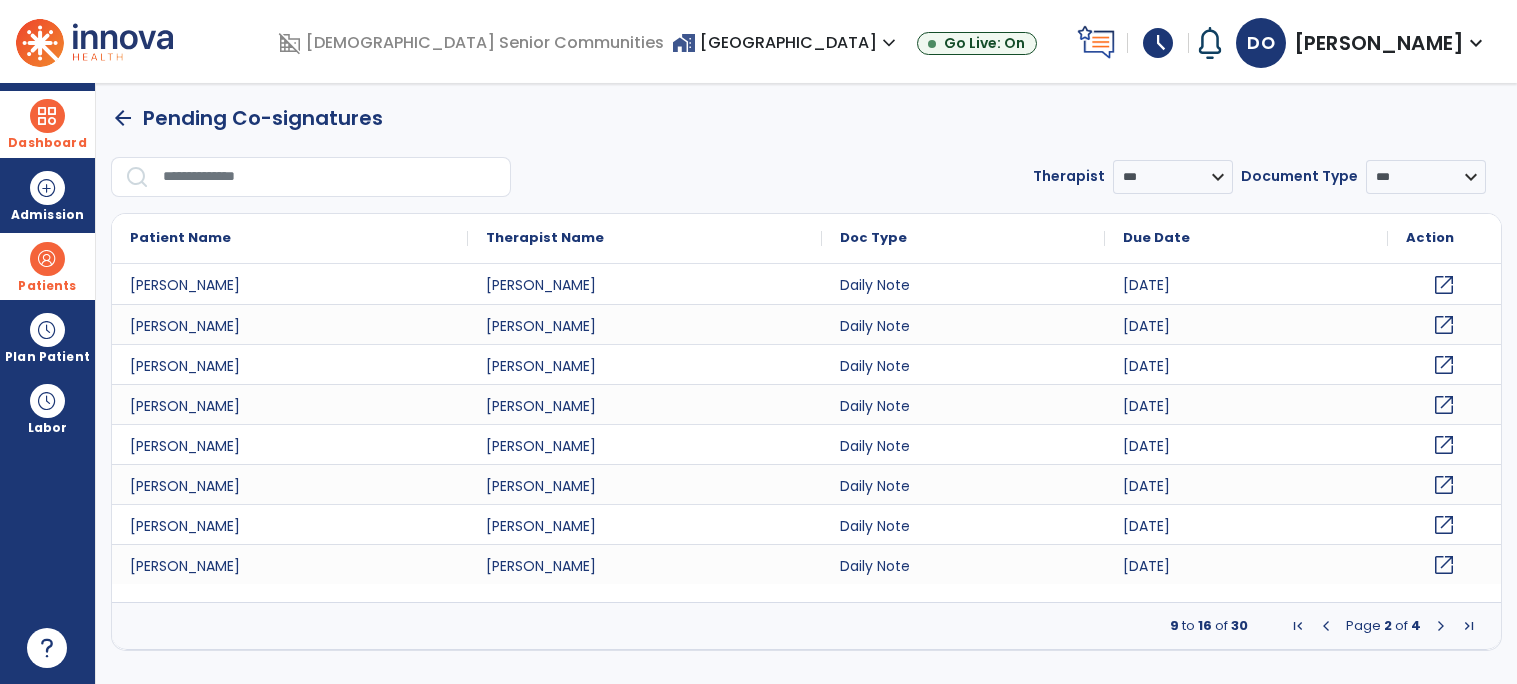 click at bounding box center (1441, 626) 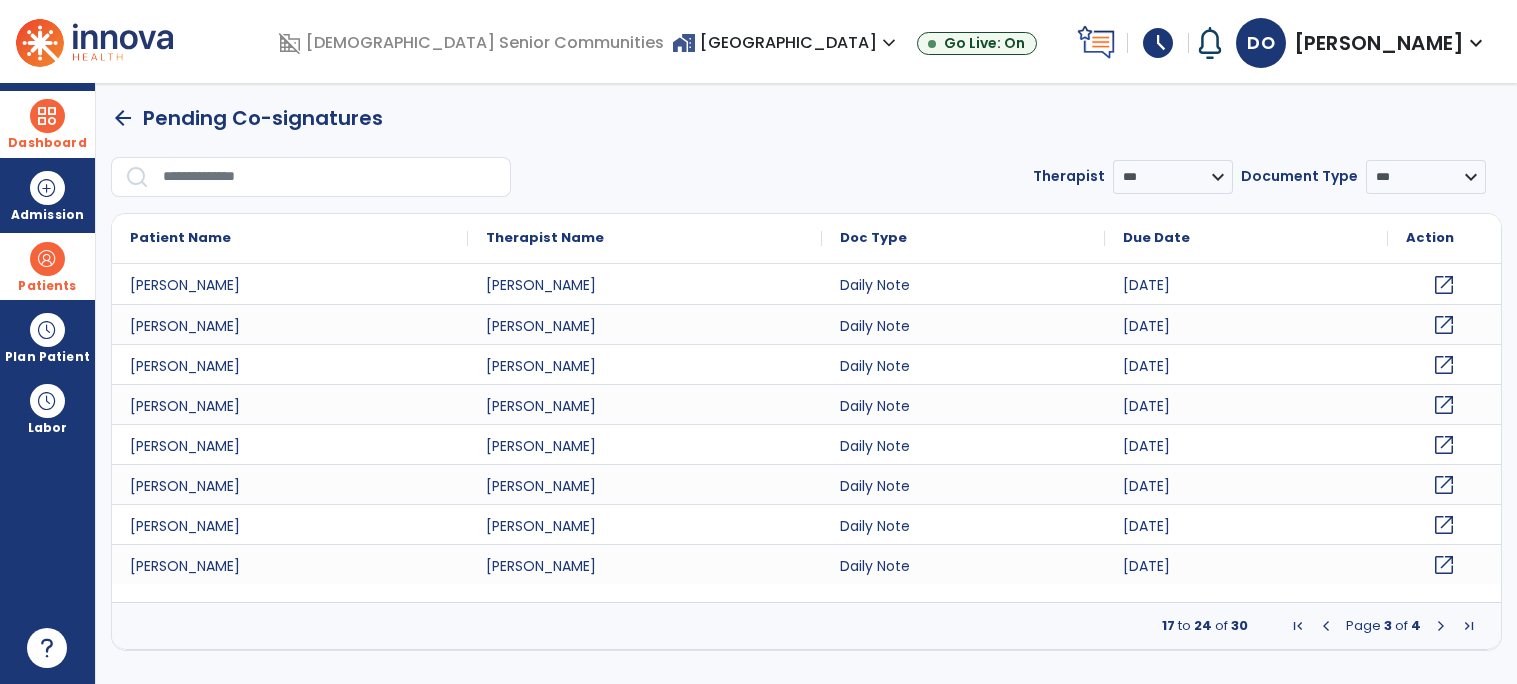 click at bounding box center [1441, 626] 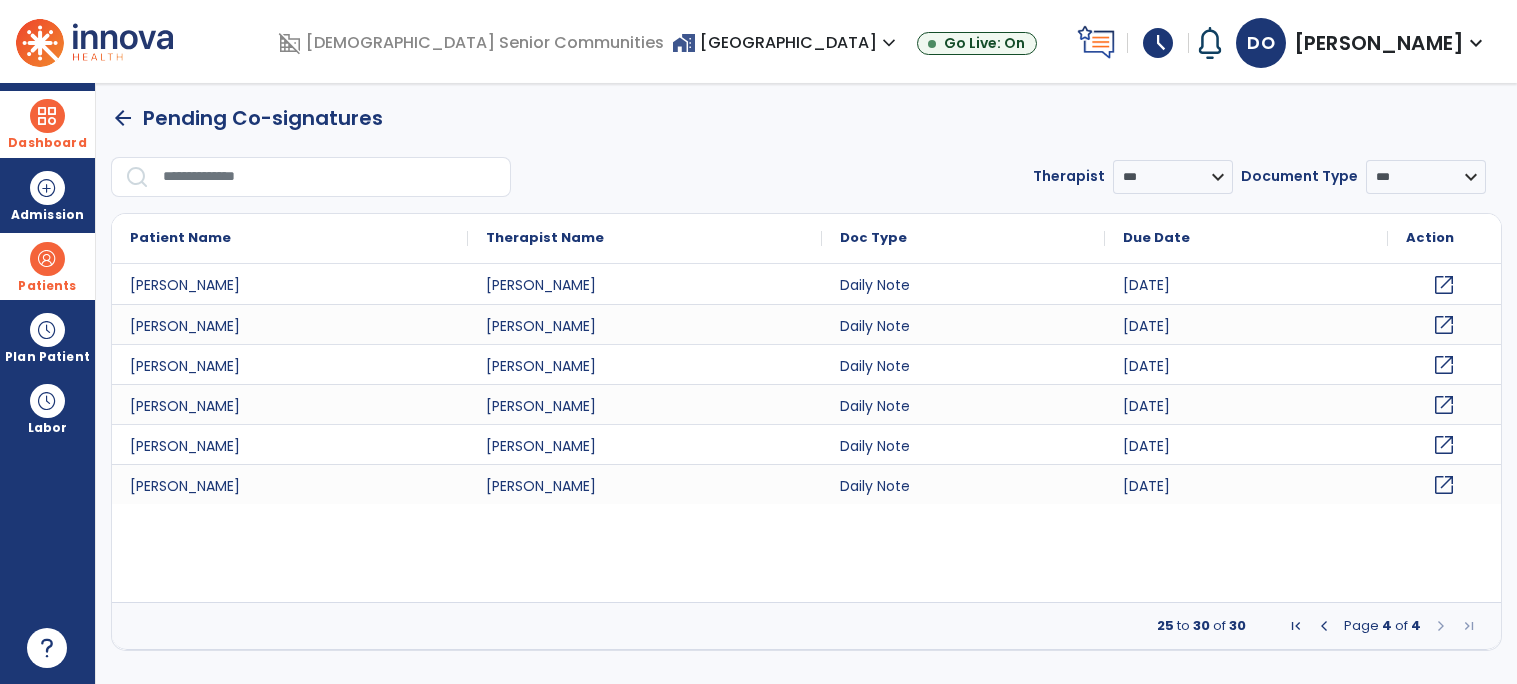 click on "arrow_back" 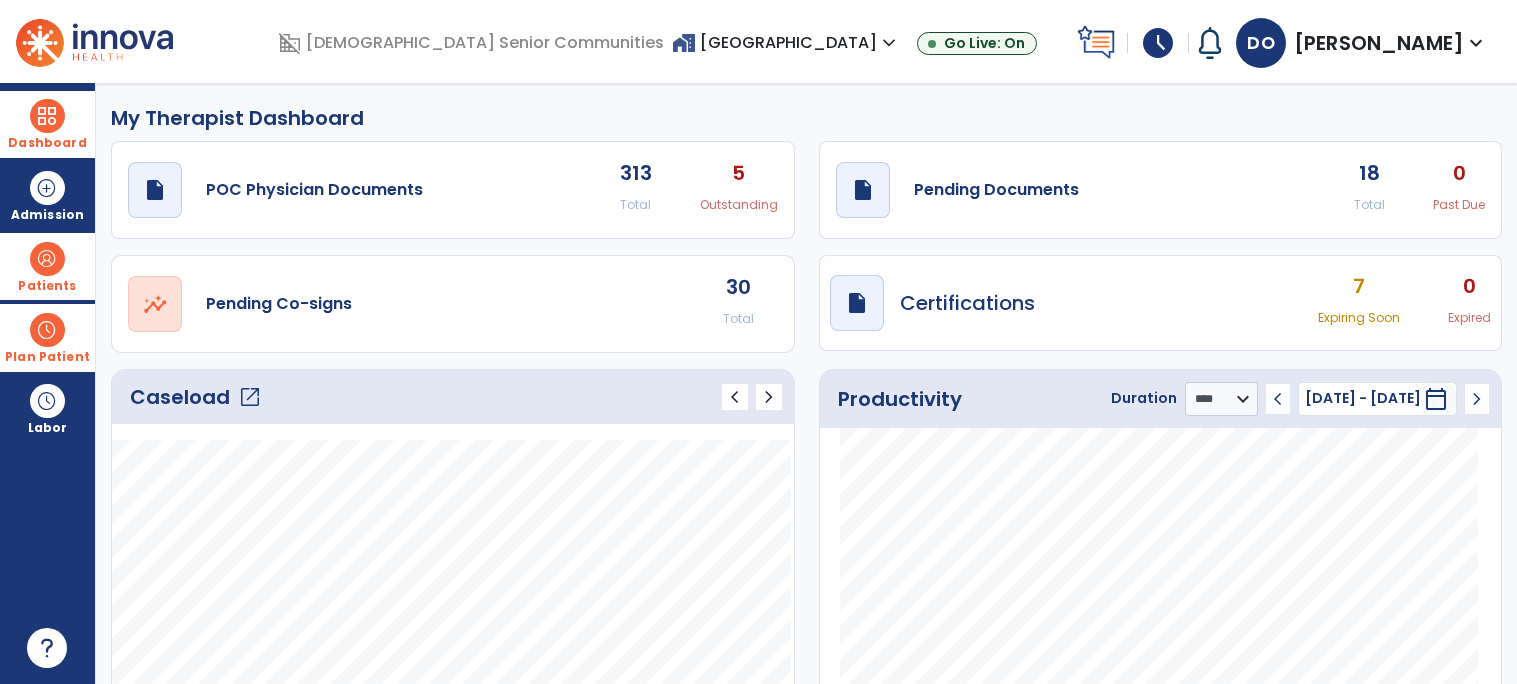 click on "Plan Patient" at bounding box center (47, 266) 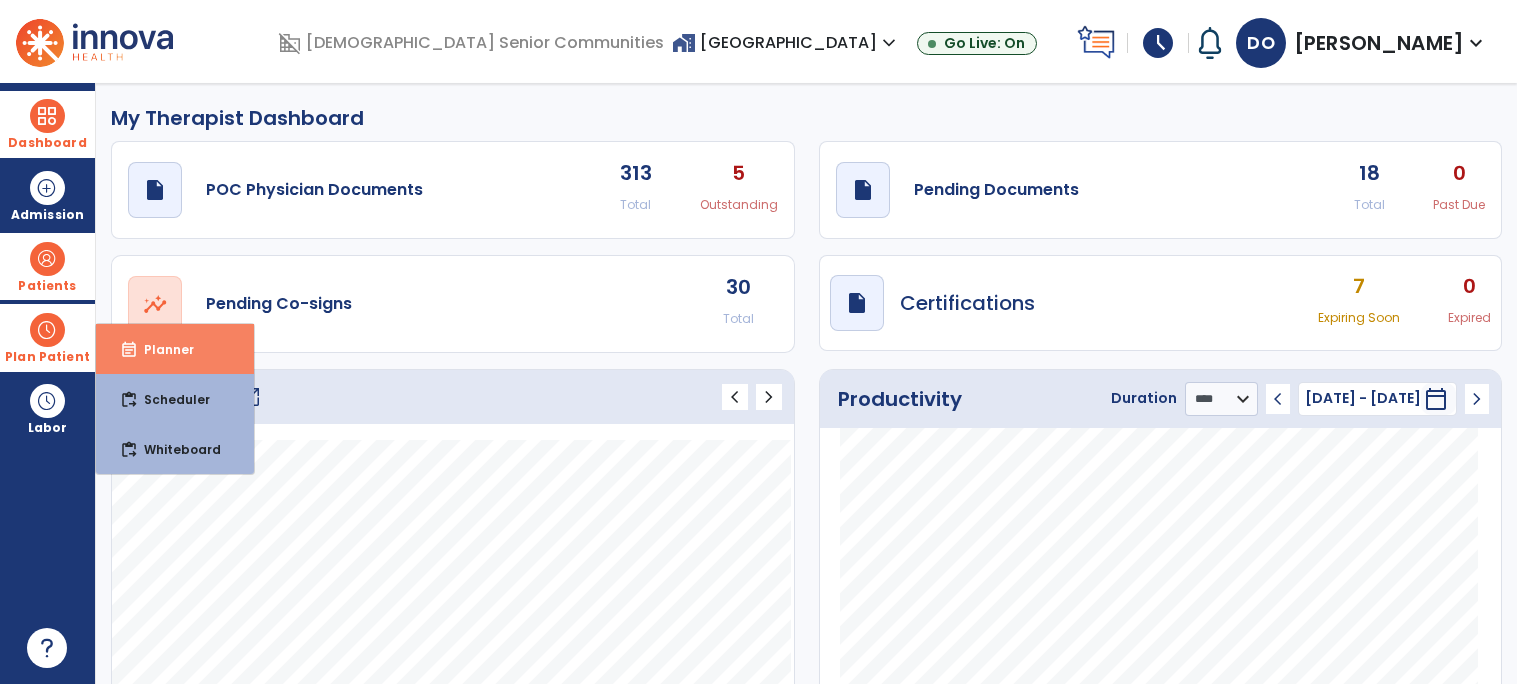 click on "event_note  Planner" at bounding box center [175, 349] 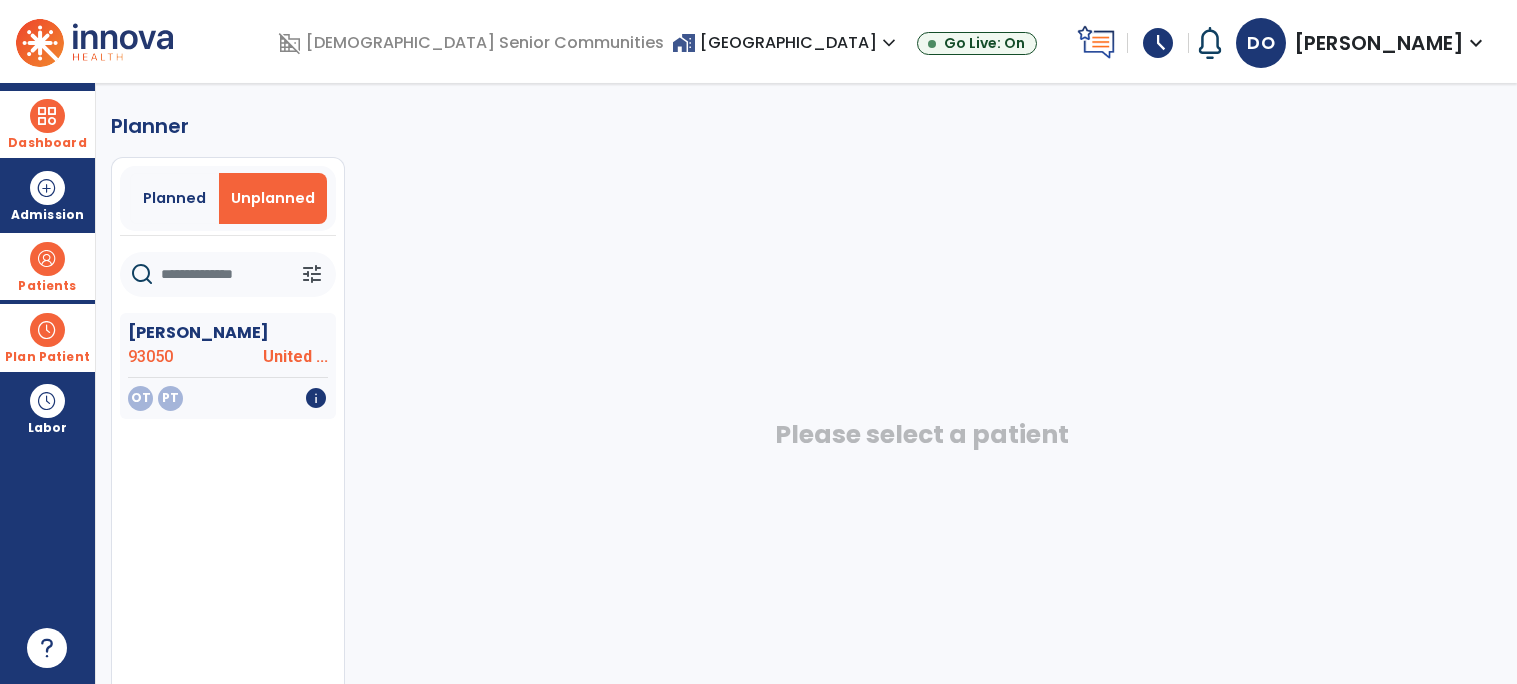 click at bounding box center [47, 116] 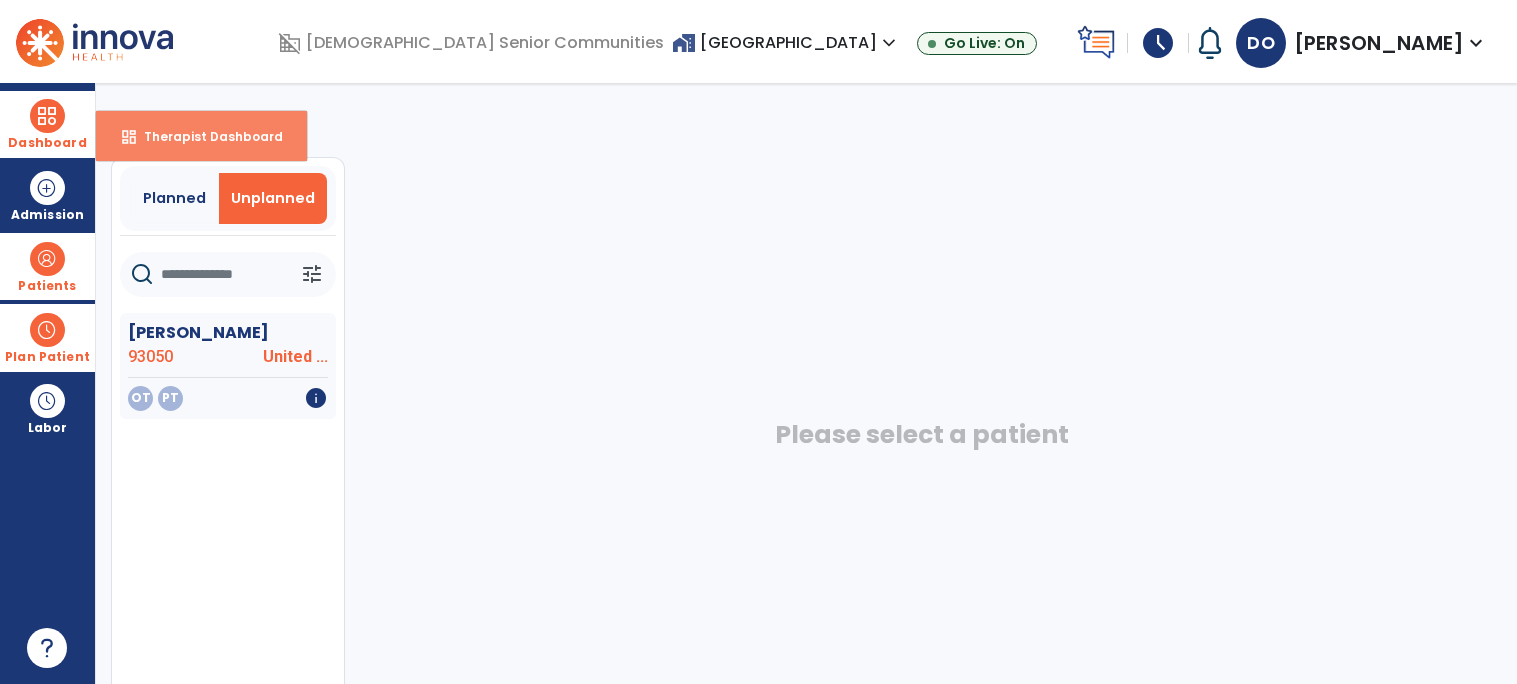 click on "Therapist Dashboard" at bounding box center (205, 136) 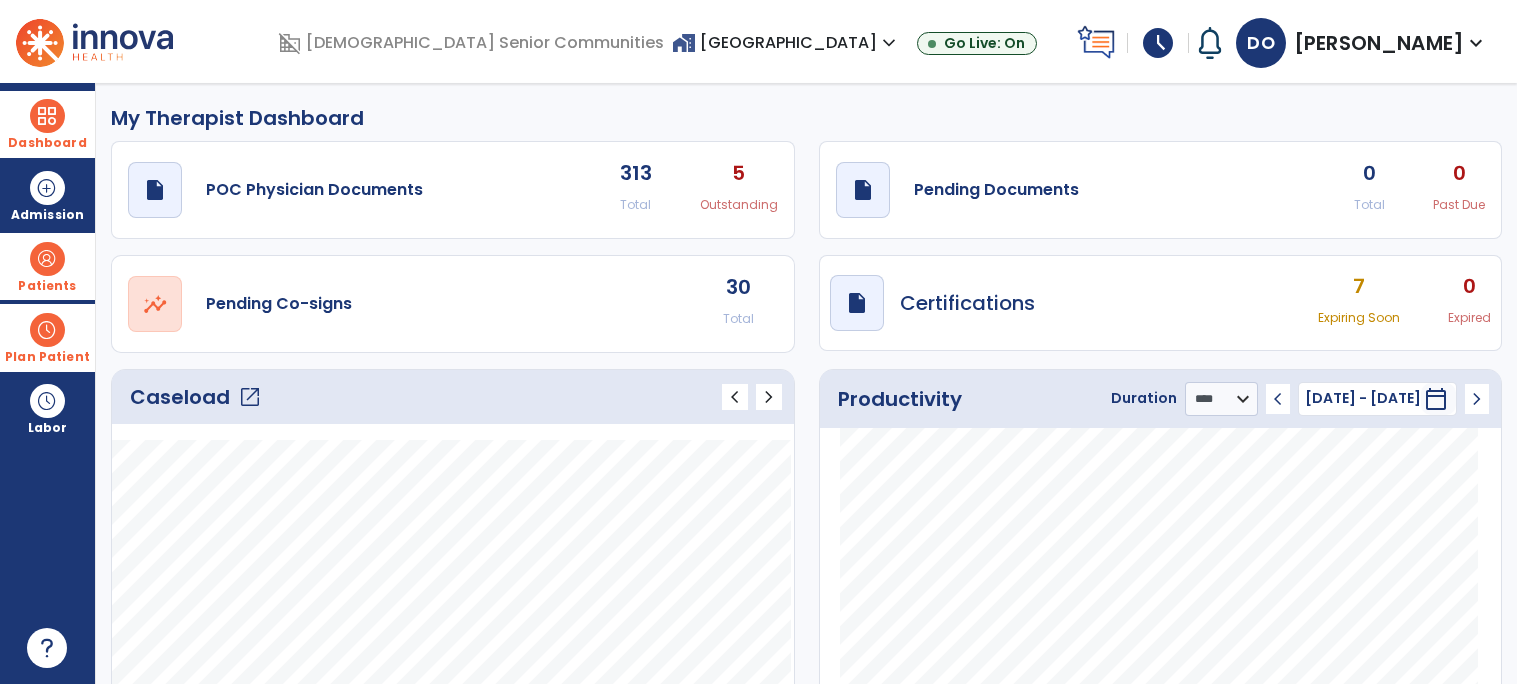 click at bounding box center (47, 330) 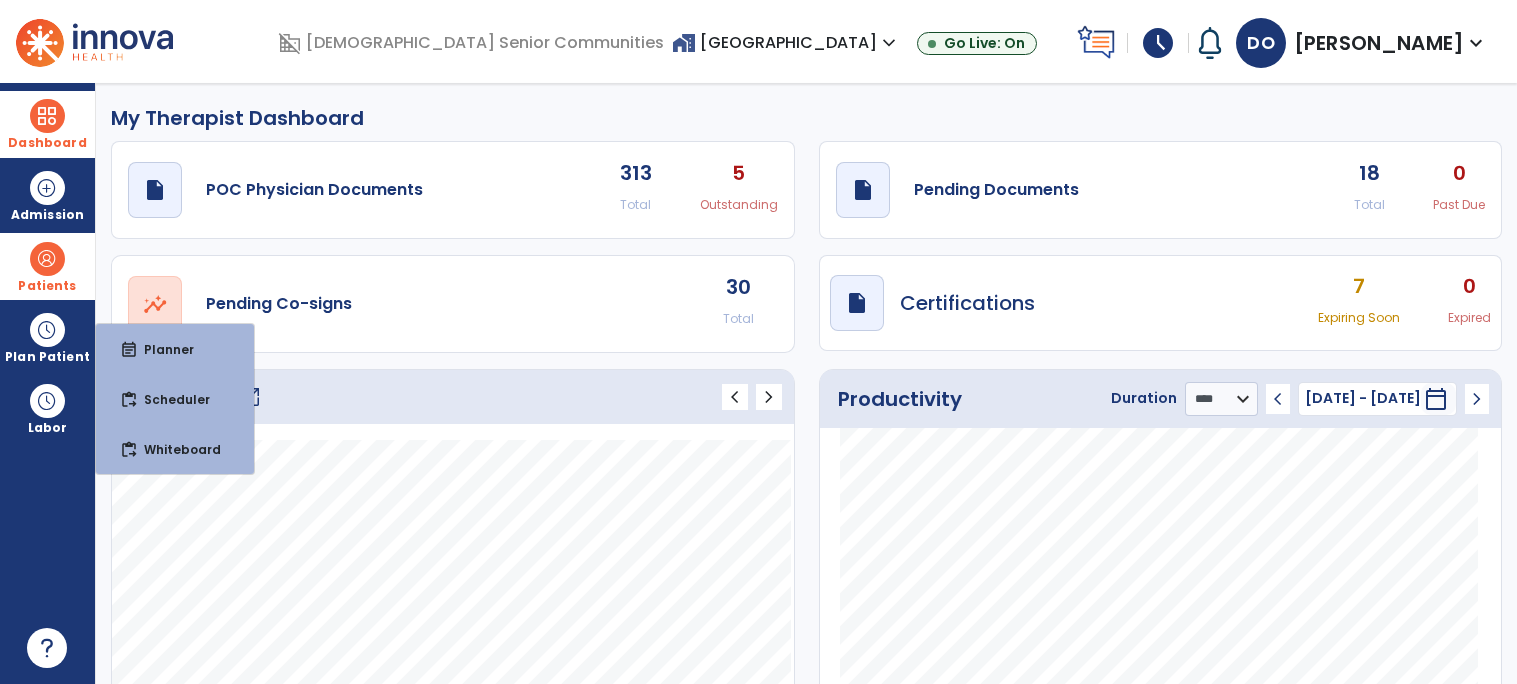 click at bounding box center [47, 259] 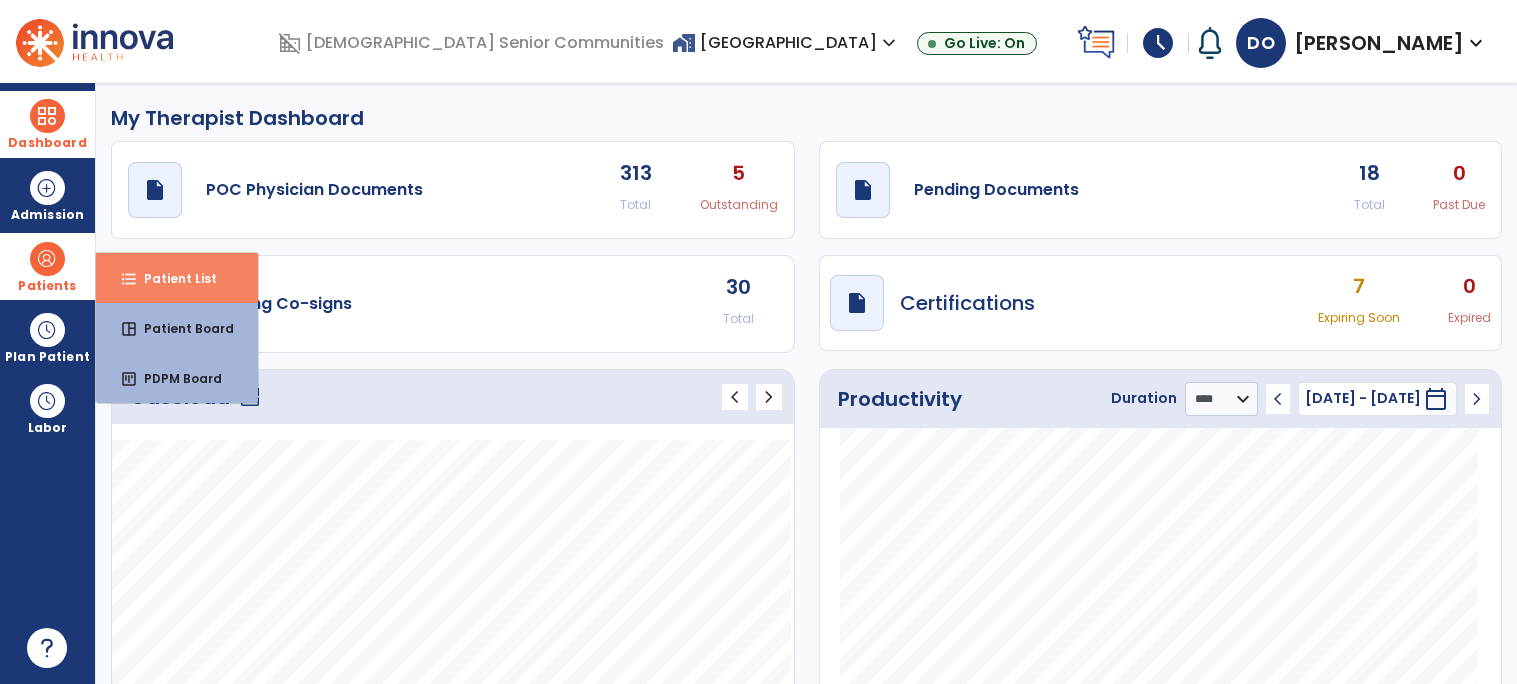 click on "Patient List" at bounding box center [172, 278] 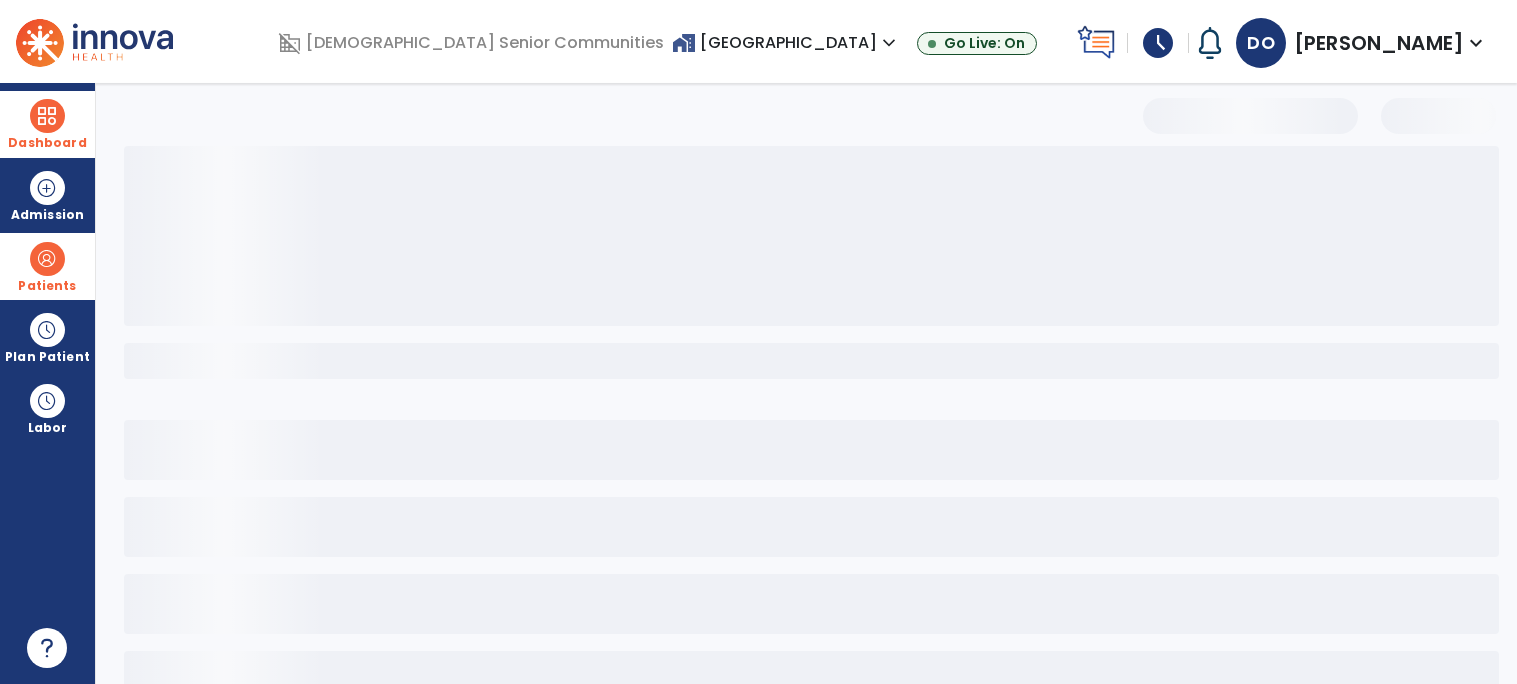 select on "***" 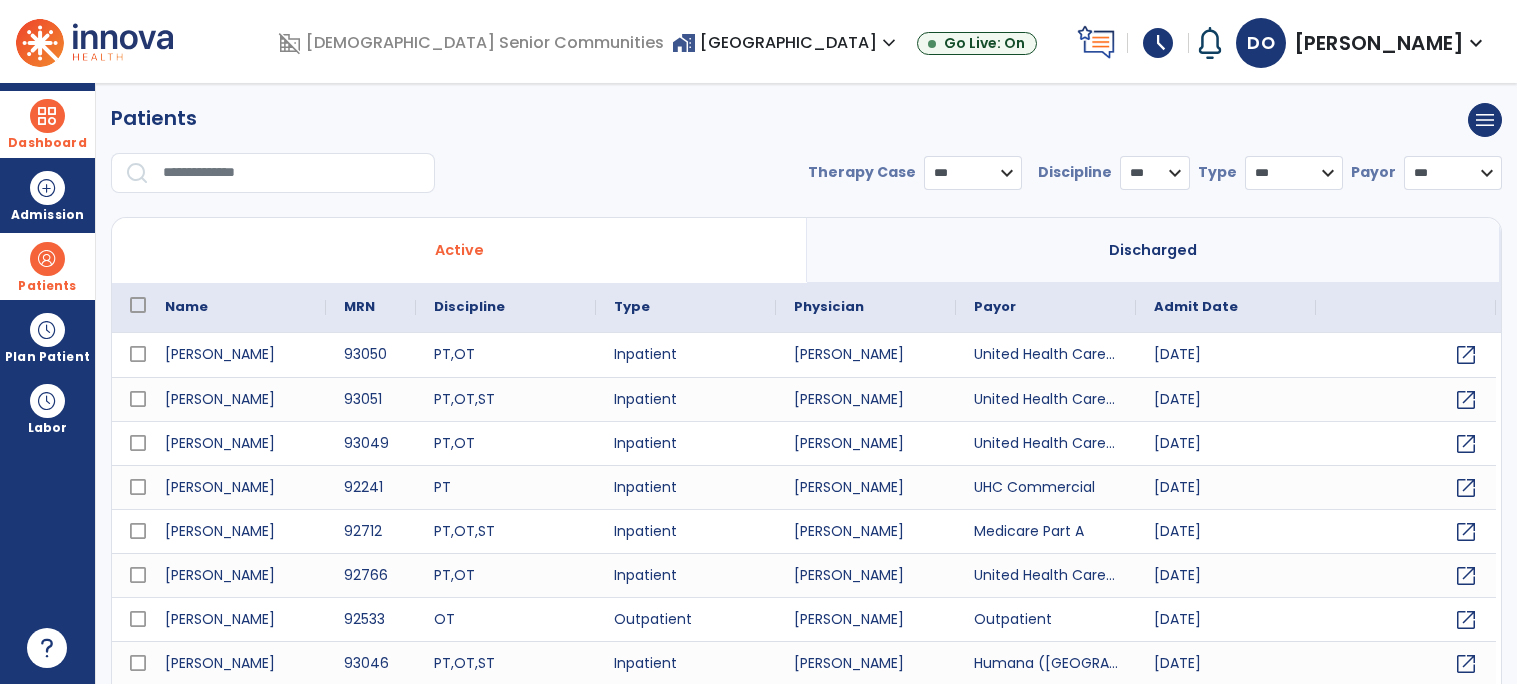 click at bounding box center [292, 173] 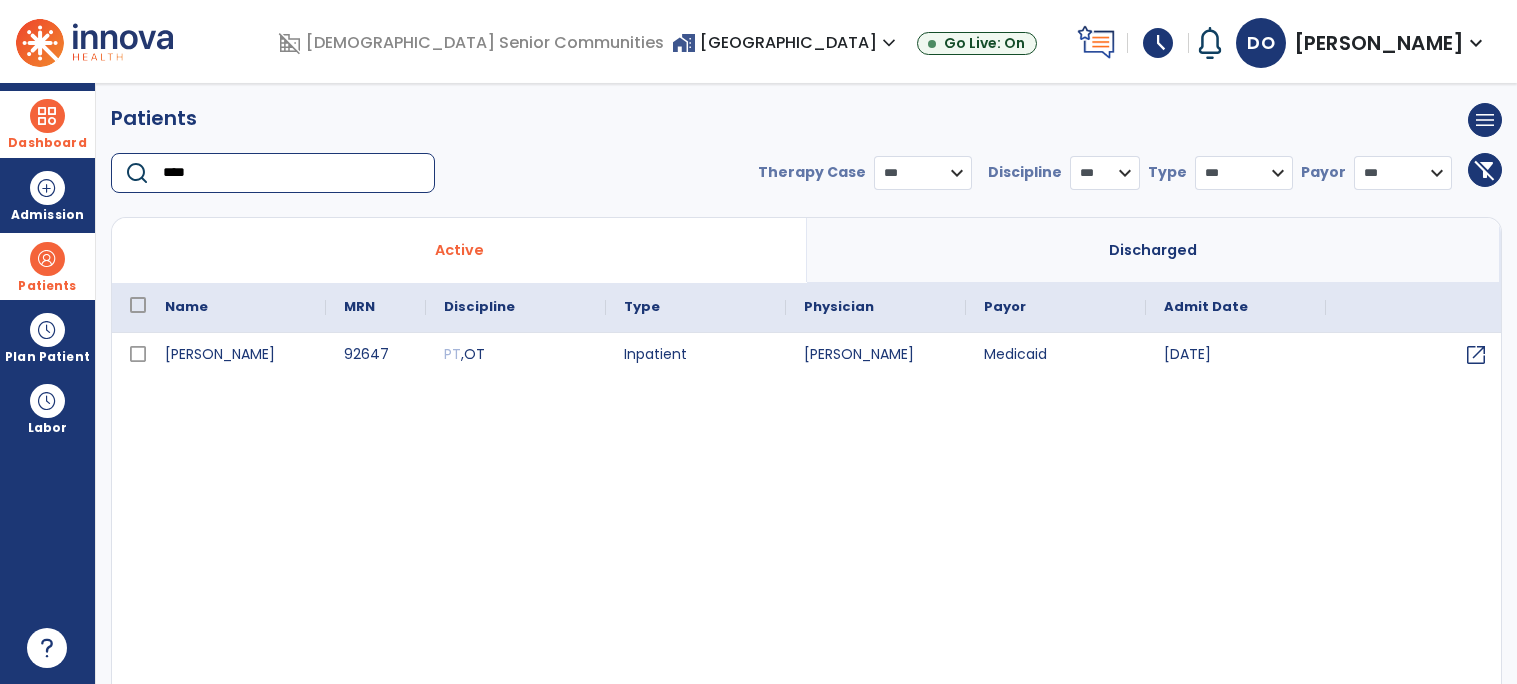 type on "****" 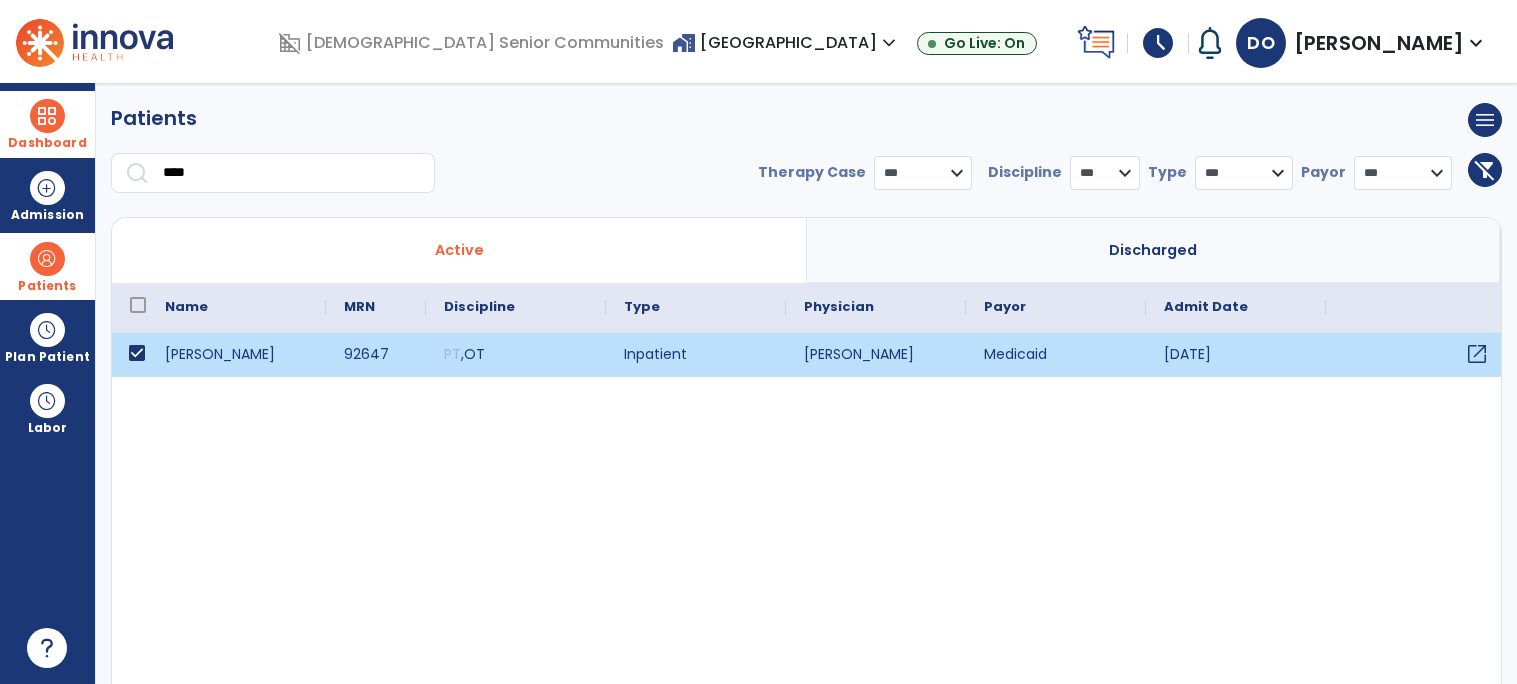 click on "open_in_new" at bounding box center (1477, 354) 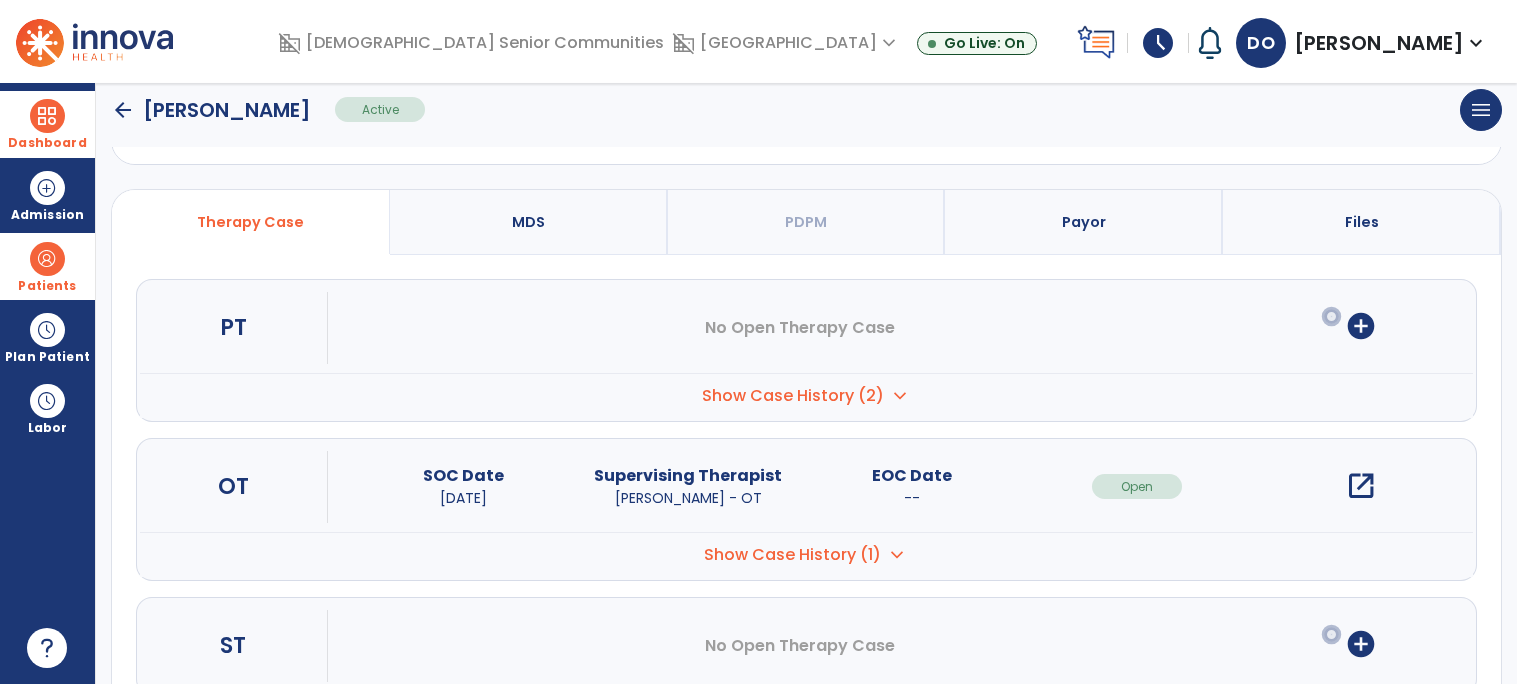 scroll, scrollTop: 119, scrollLeft: 0, axis: vertical 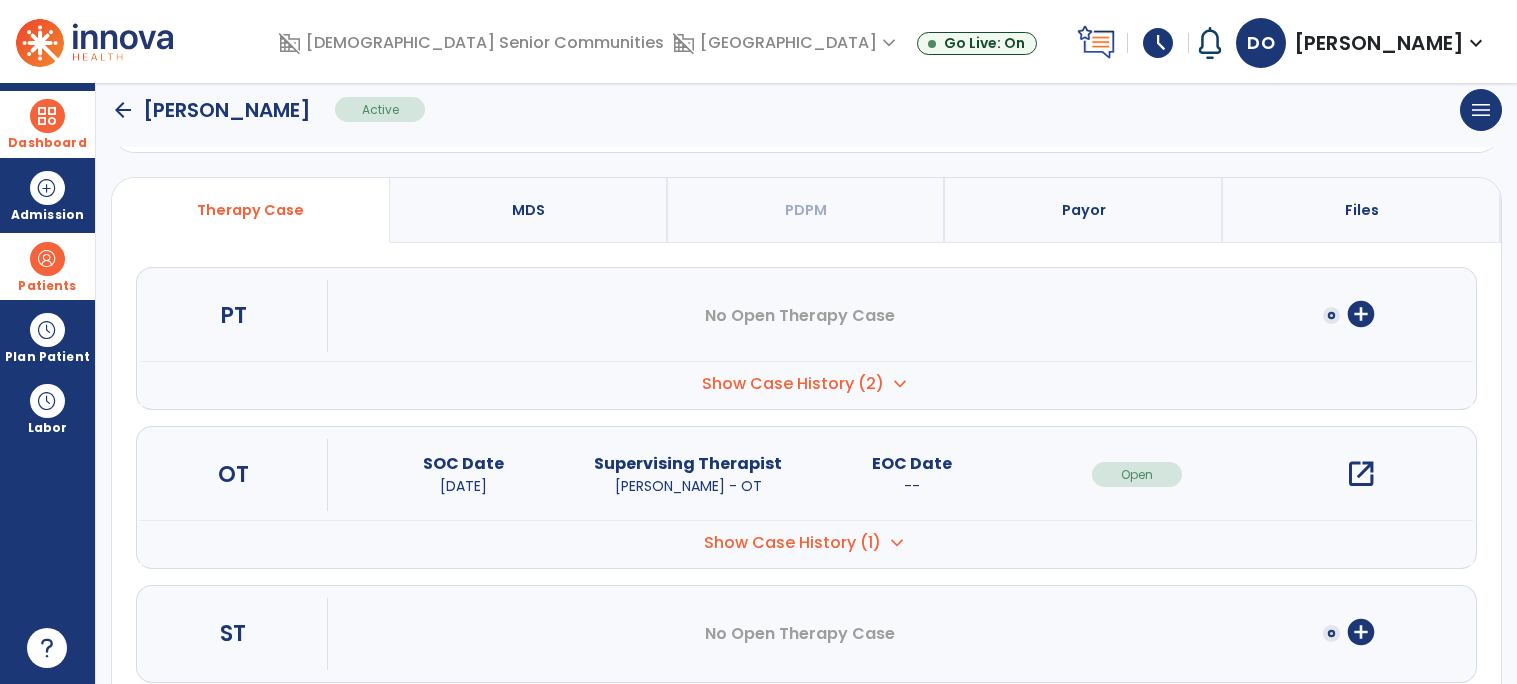 click on "open_in_new" at bounding box center [1361, 474] 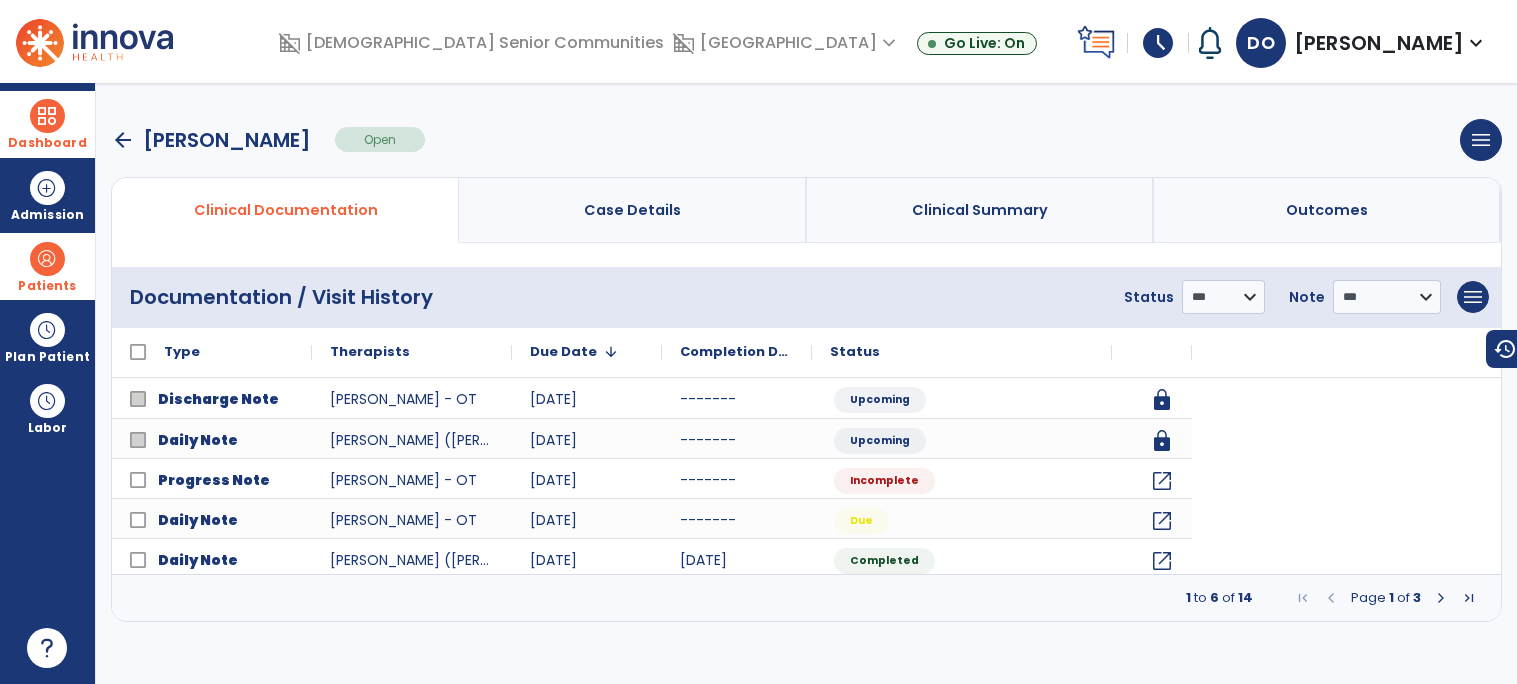 scroll, scrollTop: 0, scrollLeft: 0, axis: both 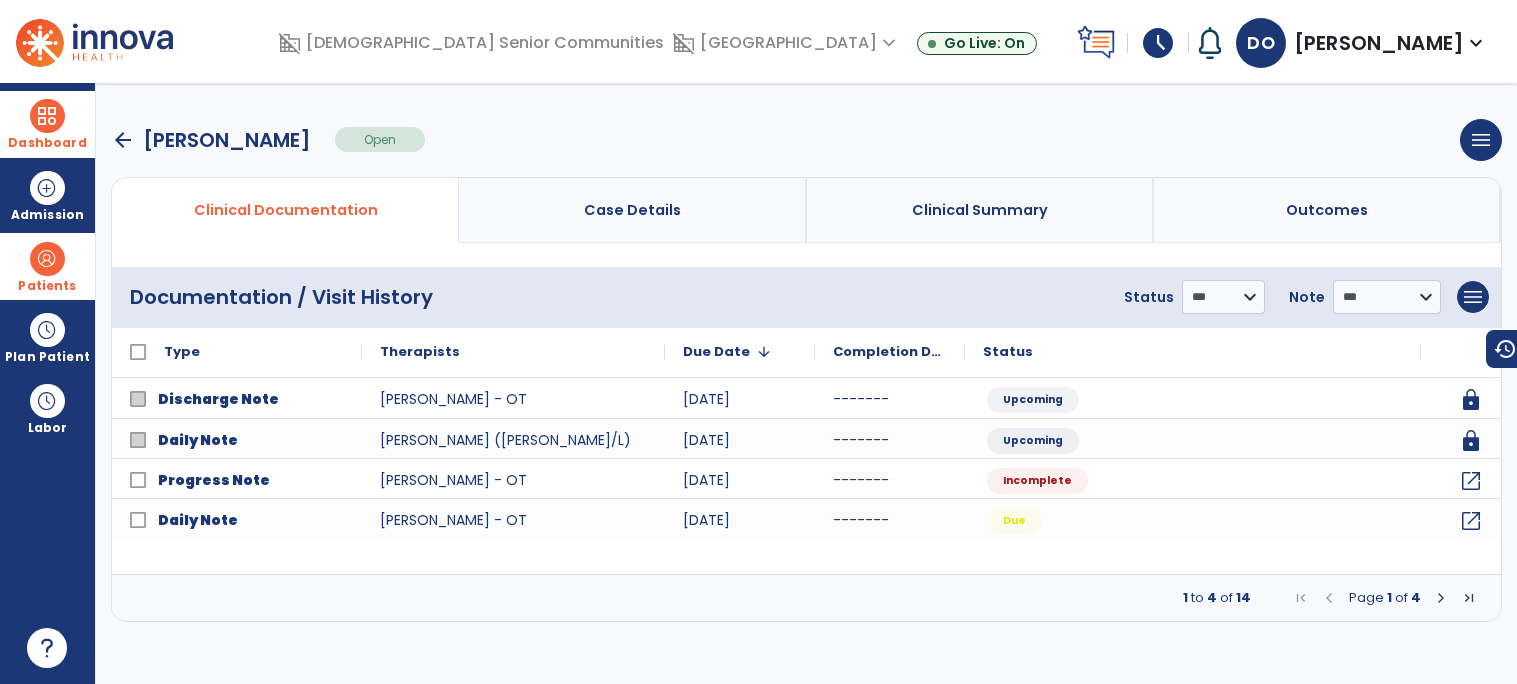 click at bounding box center (1441, 598) 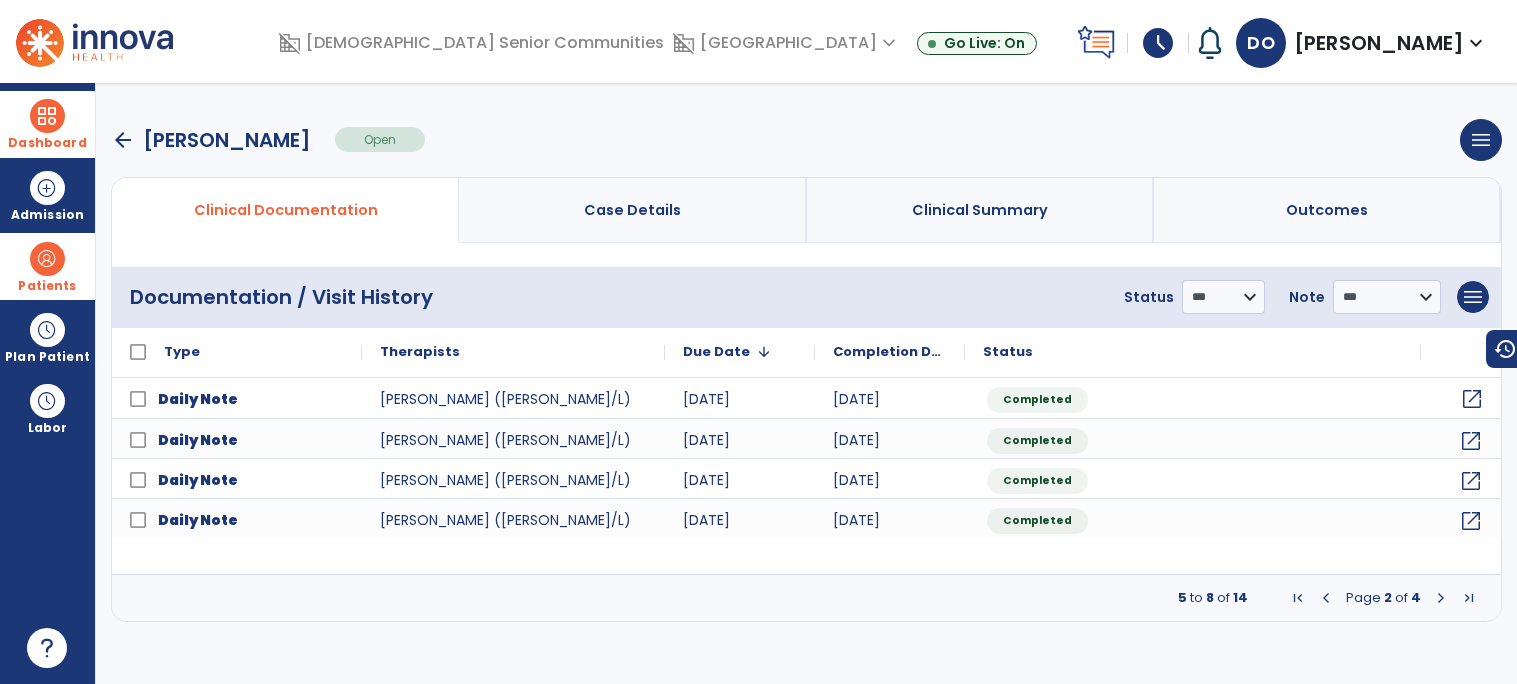 click on "open_in_new" 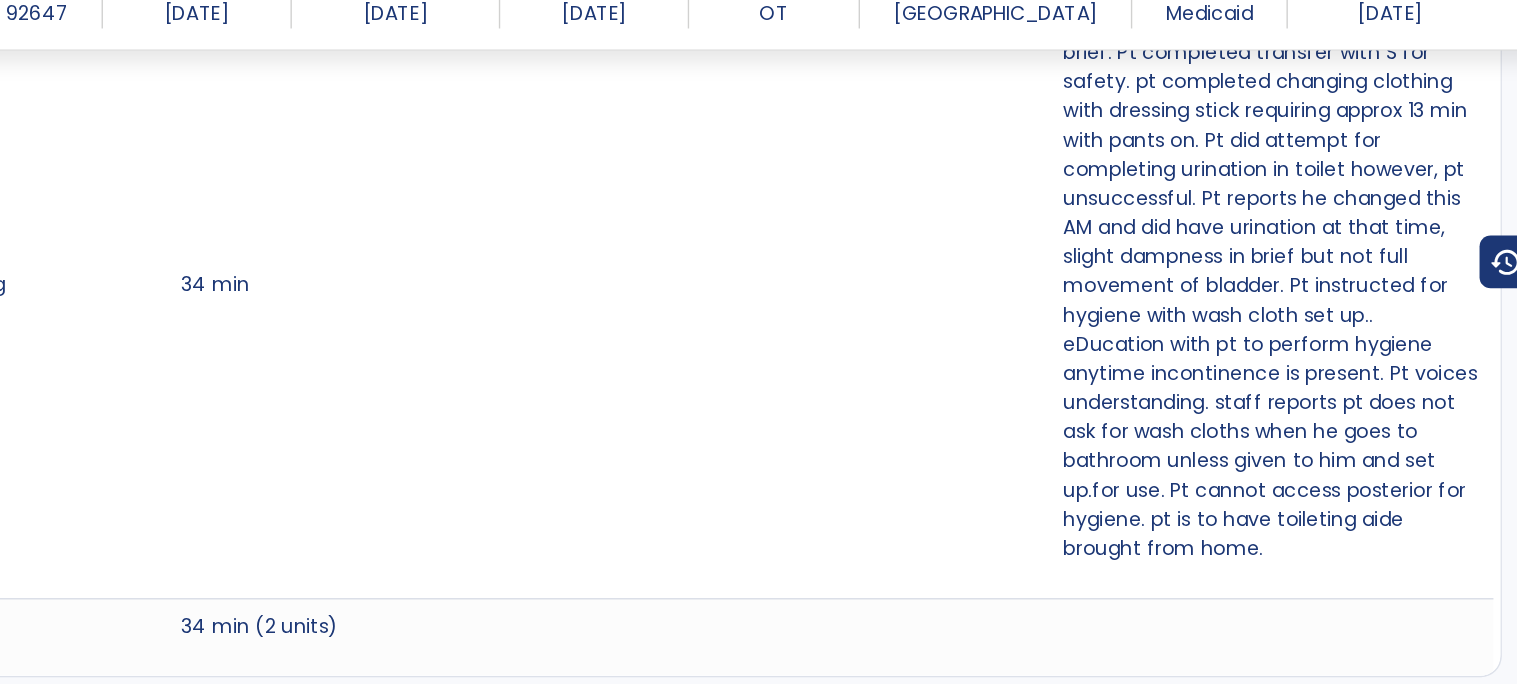 scroll, scrollTop: 0, scrollLeft: 0, axis: both 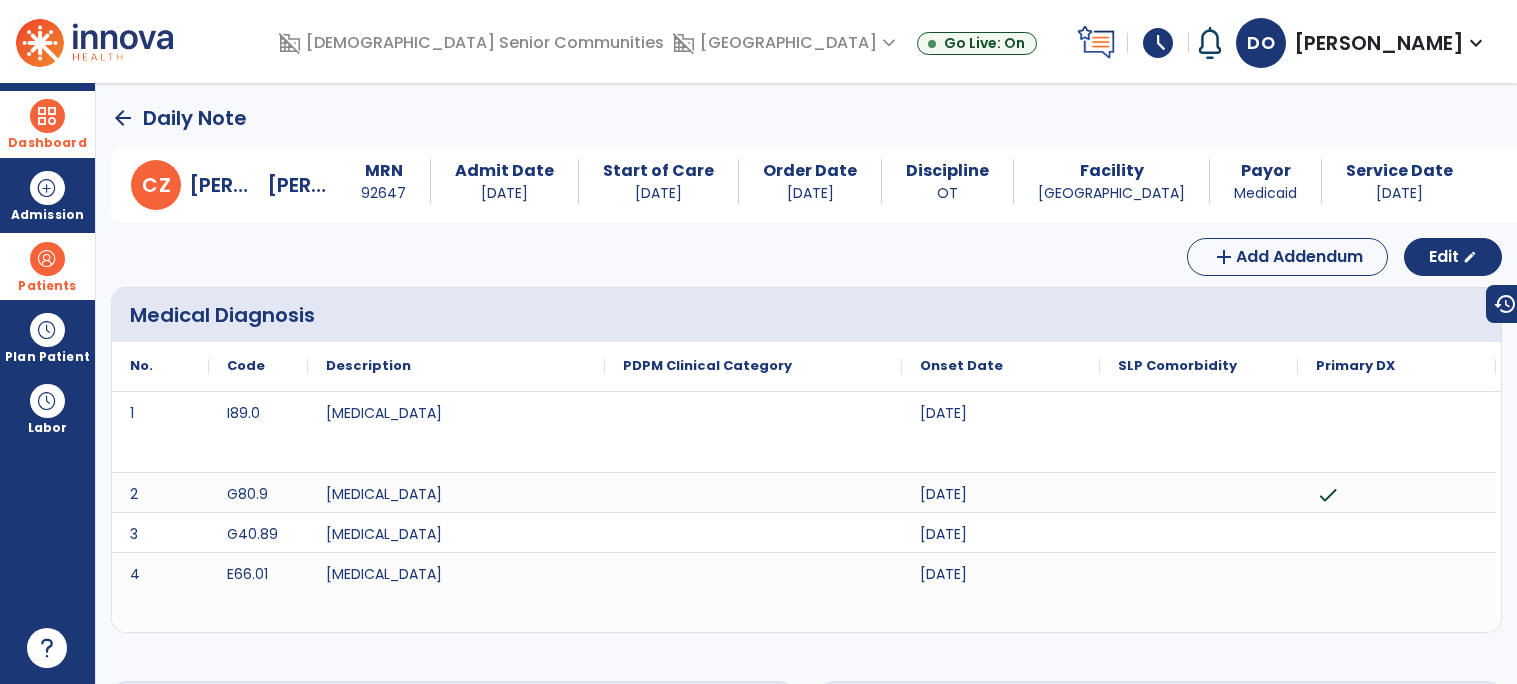 click on "arrow_back" 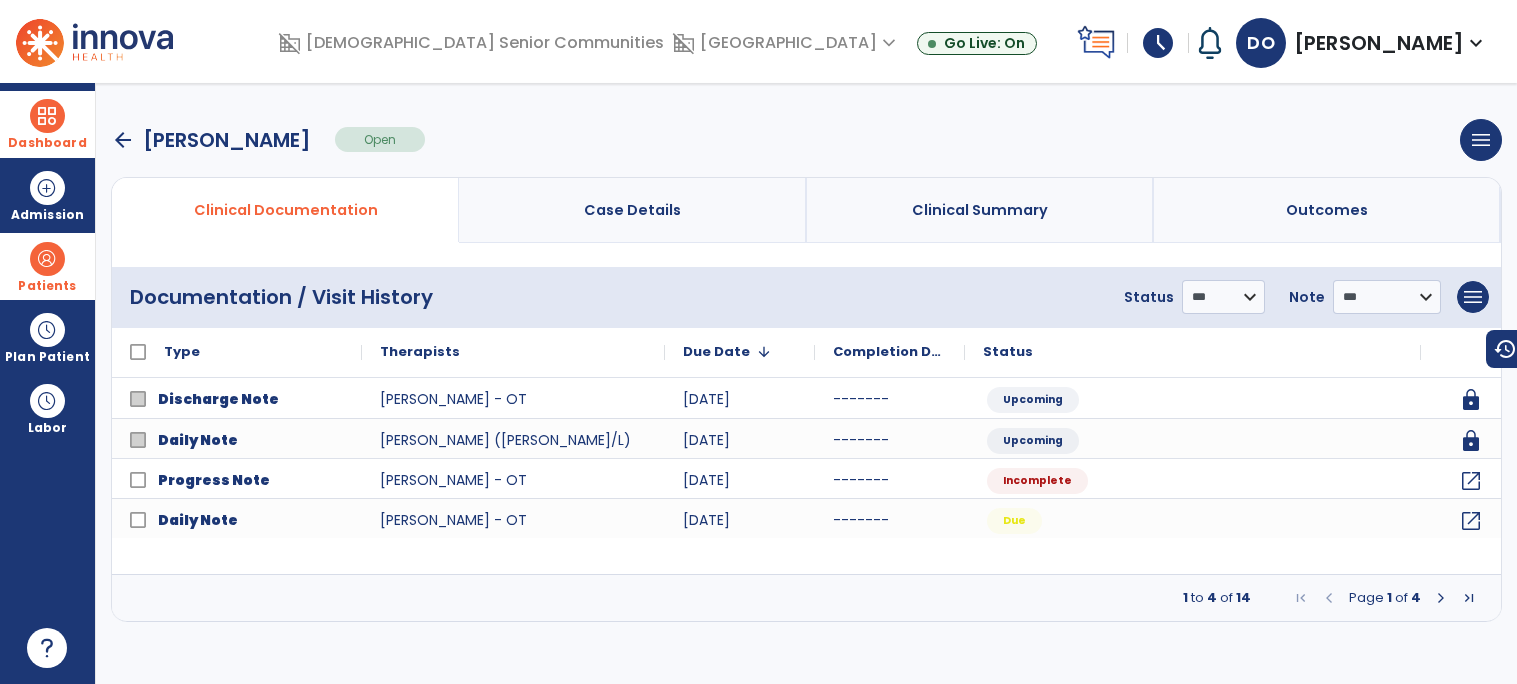 click at bounding box center [1441, 598] 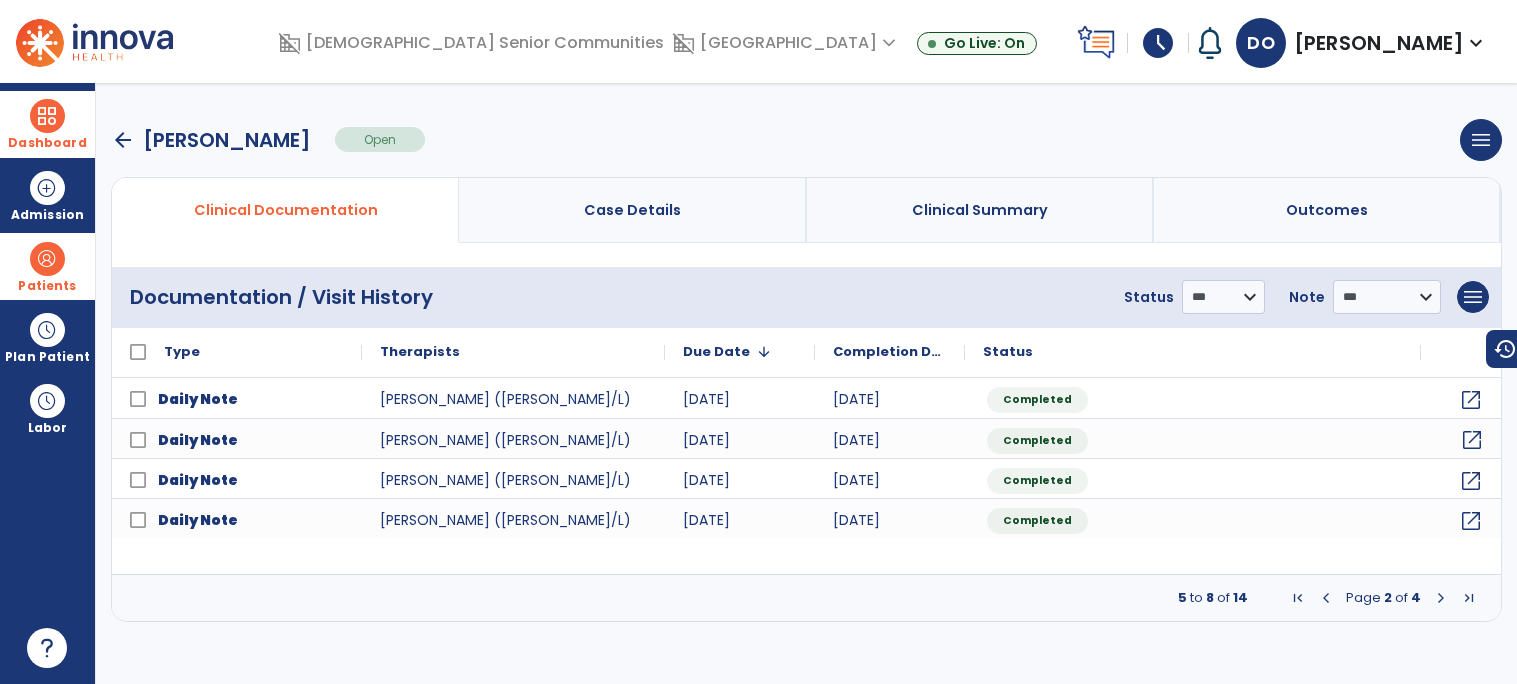 click on "open_in_new" 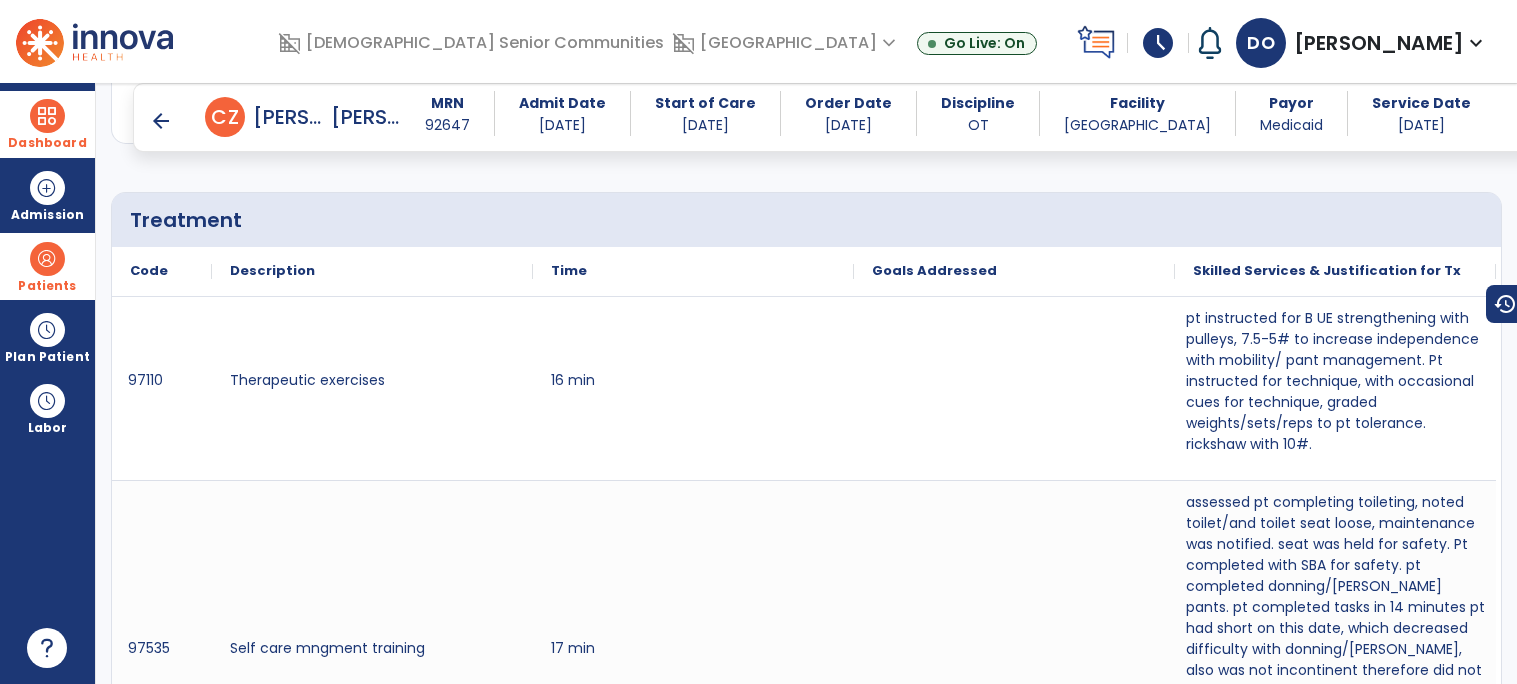 scroll, scrollTop: 1254, scrollLeft: 0, axis: vertical 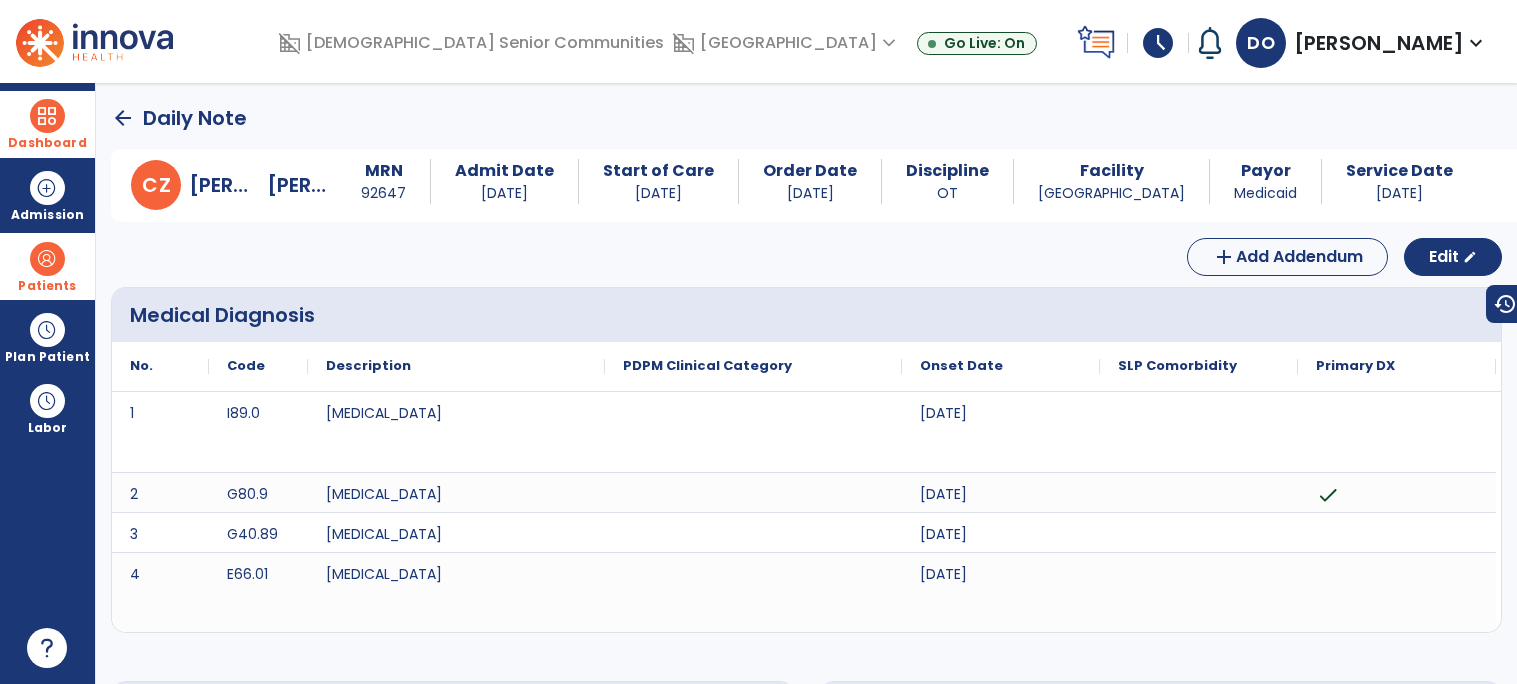 click on "arrow_back" 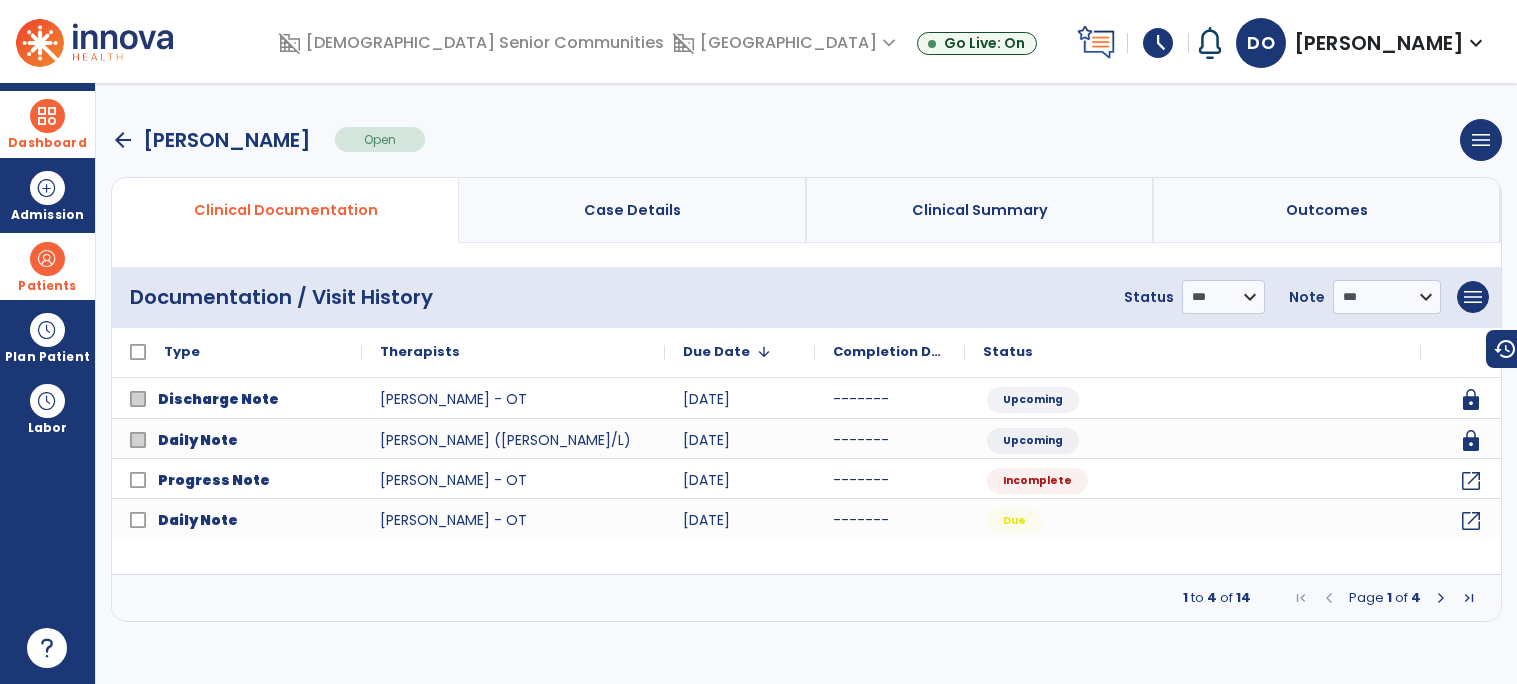 click at bounding box center (1441, 598) 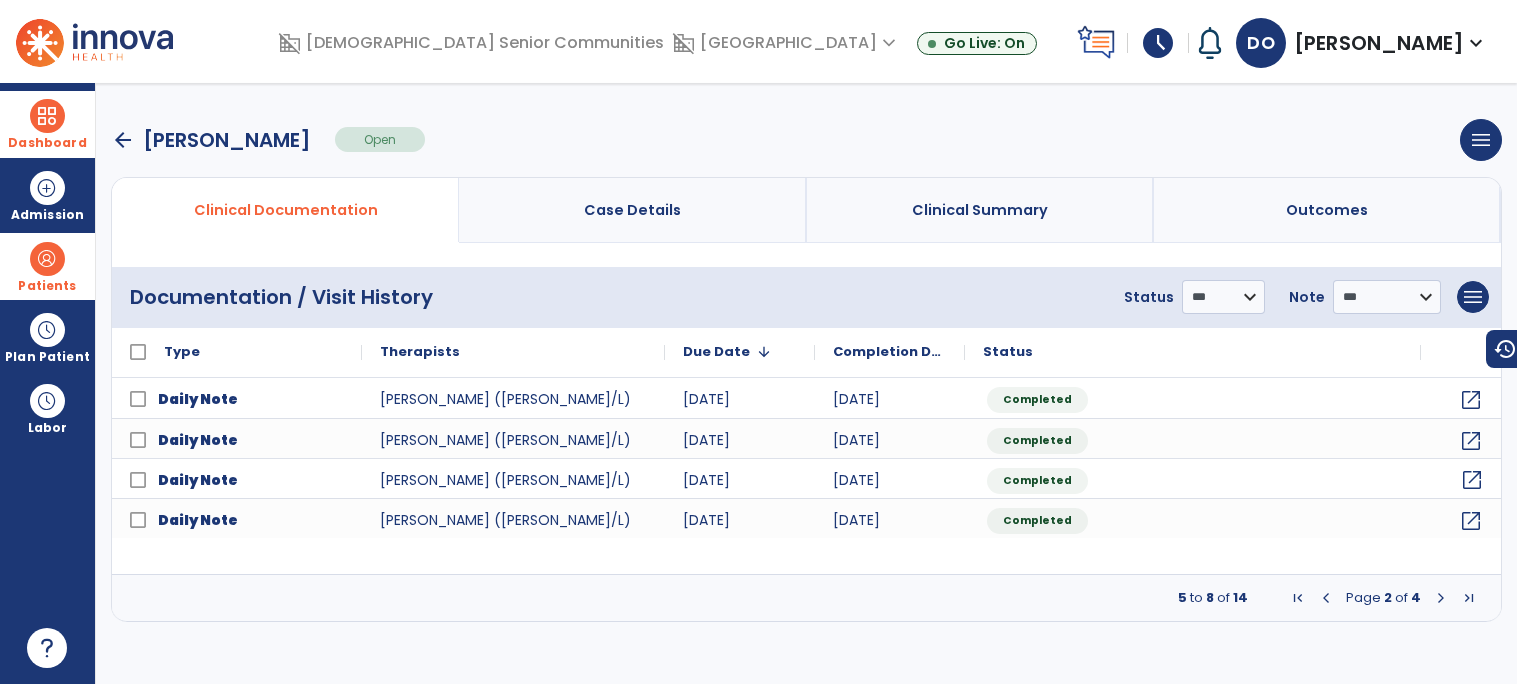 click on "open_in_new" 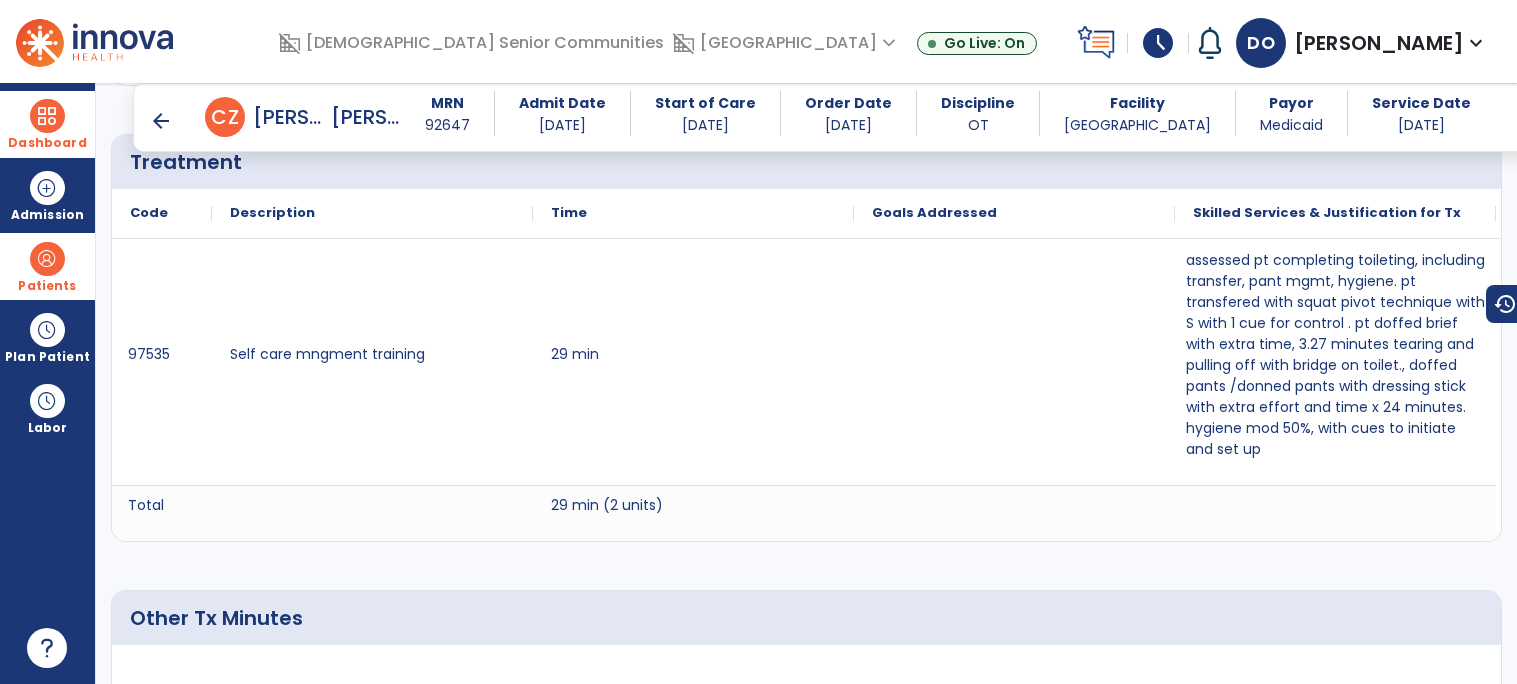 scroll, scrollTop: 1315, scrollLeft: 0, axis: vertical 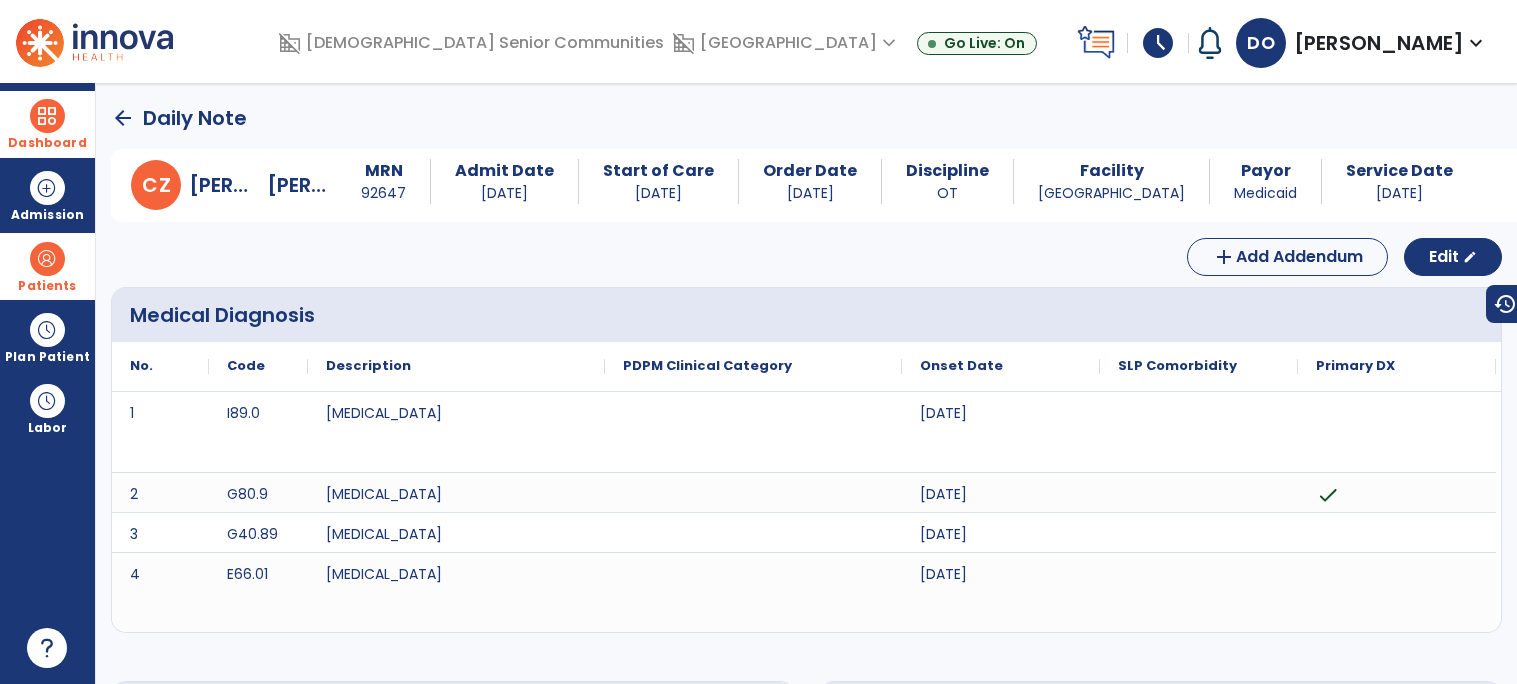 click on "arrow_back" 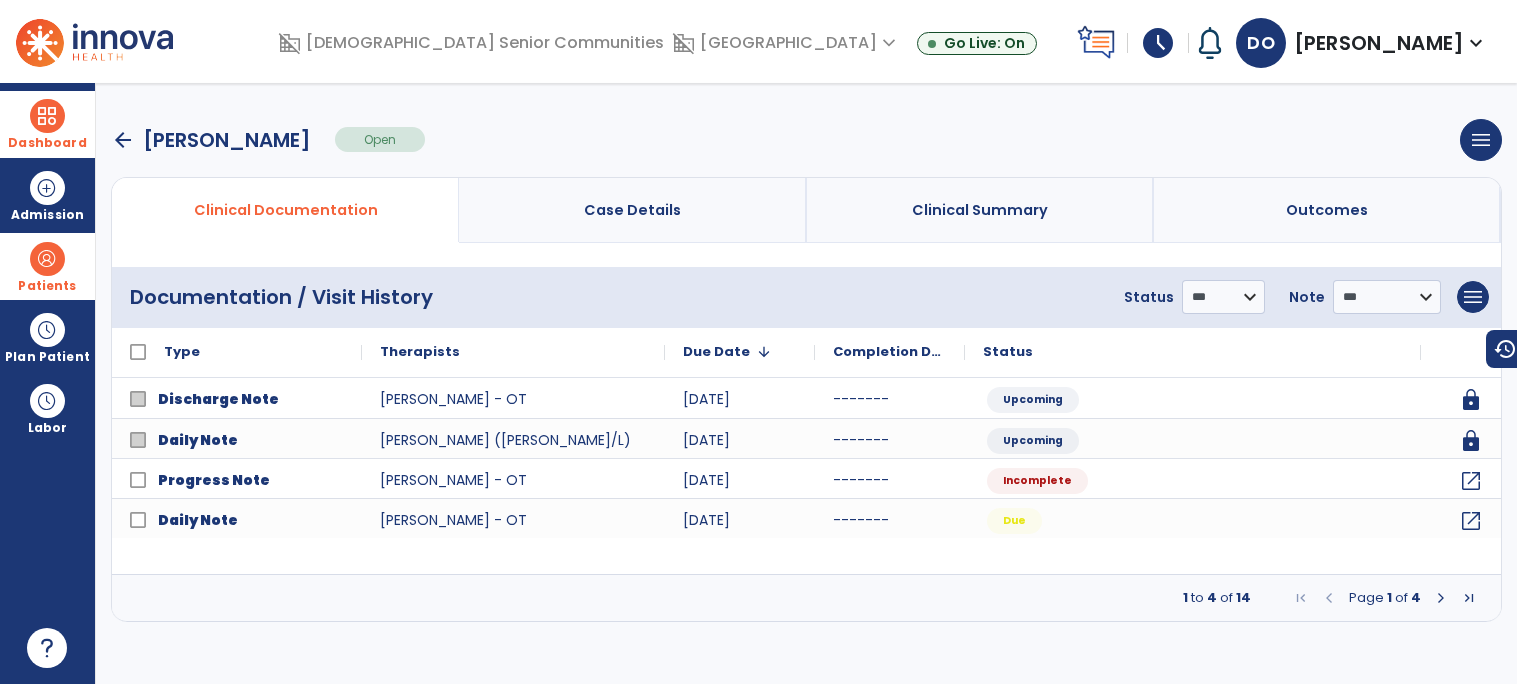 click at bounding box center [1441, 598] 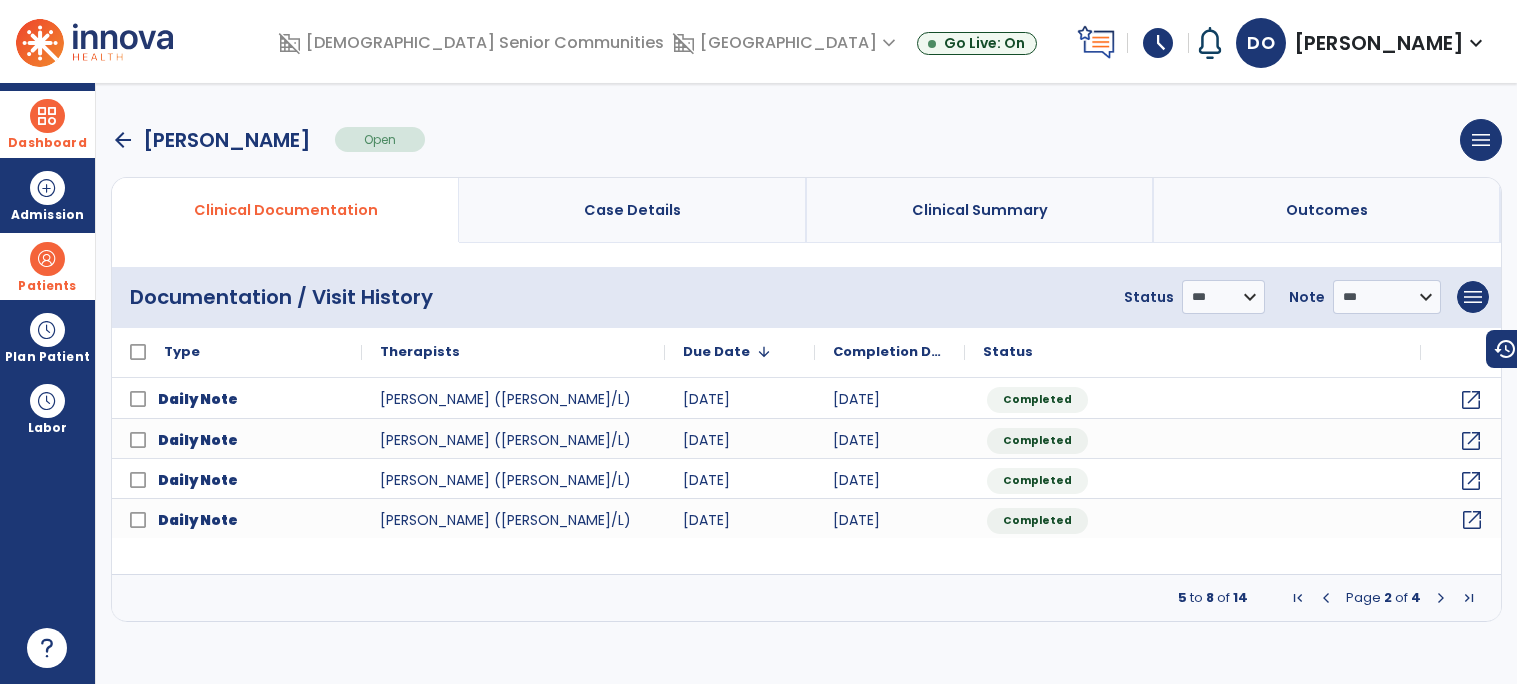 click on "open_in_new" 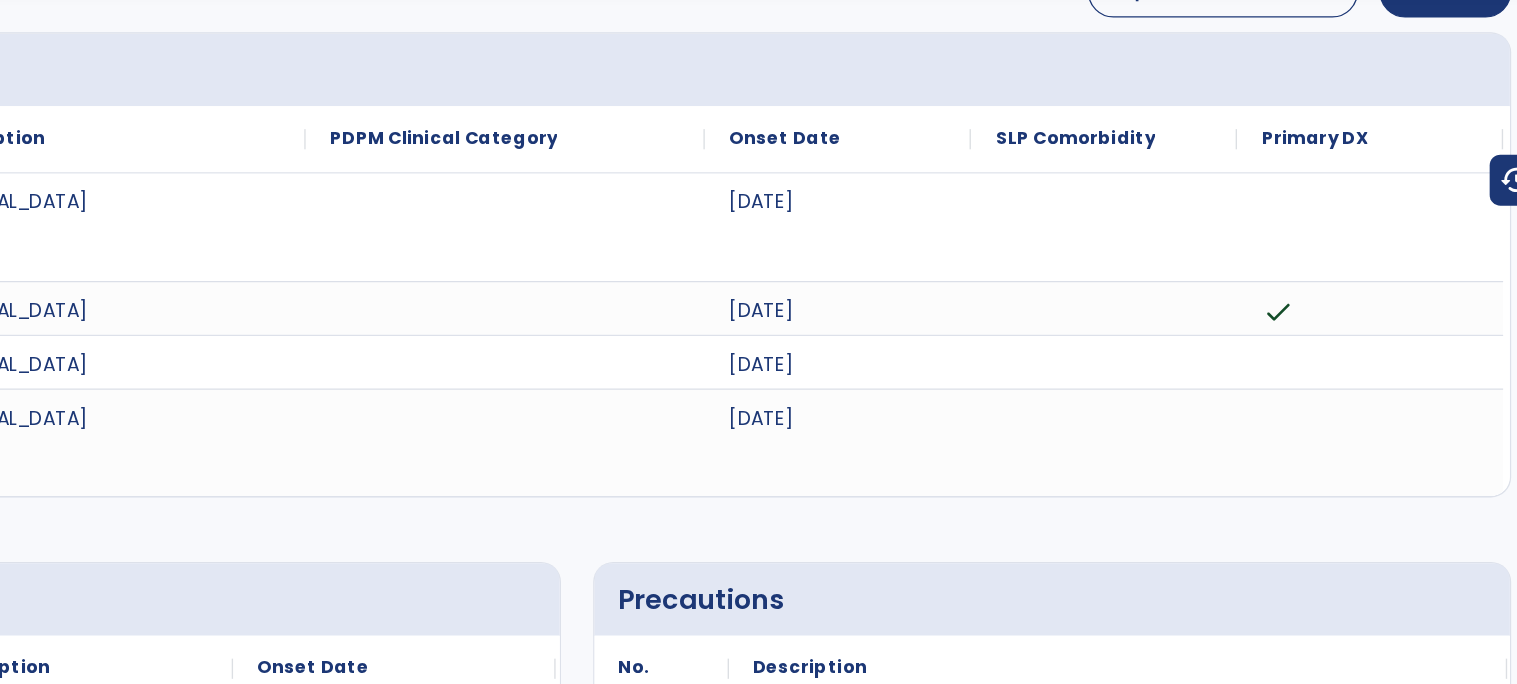 scroll, scrollTop: 0, scrollLeft: 0, axis: both 